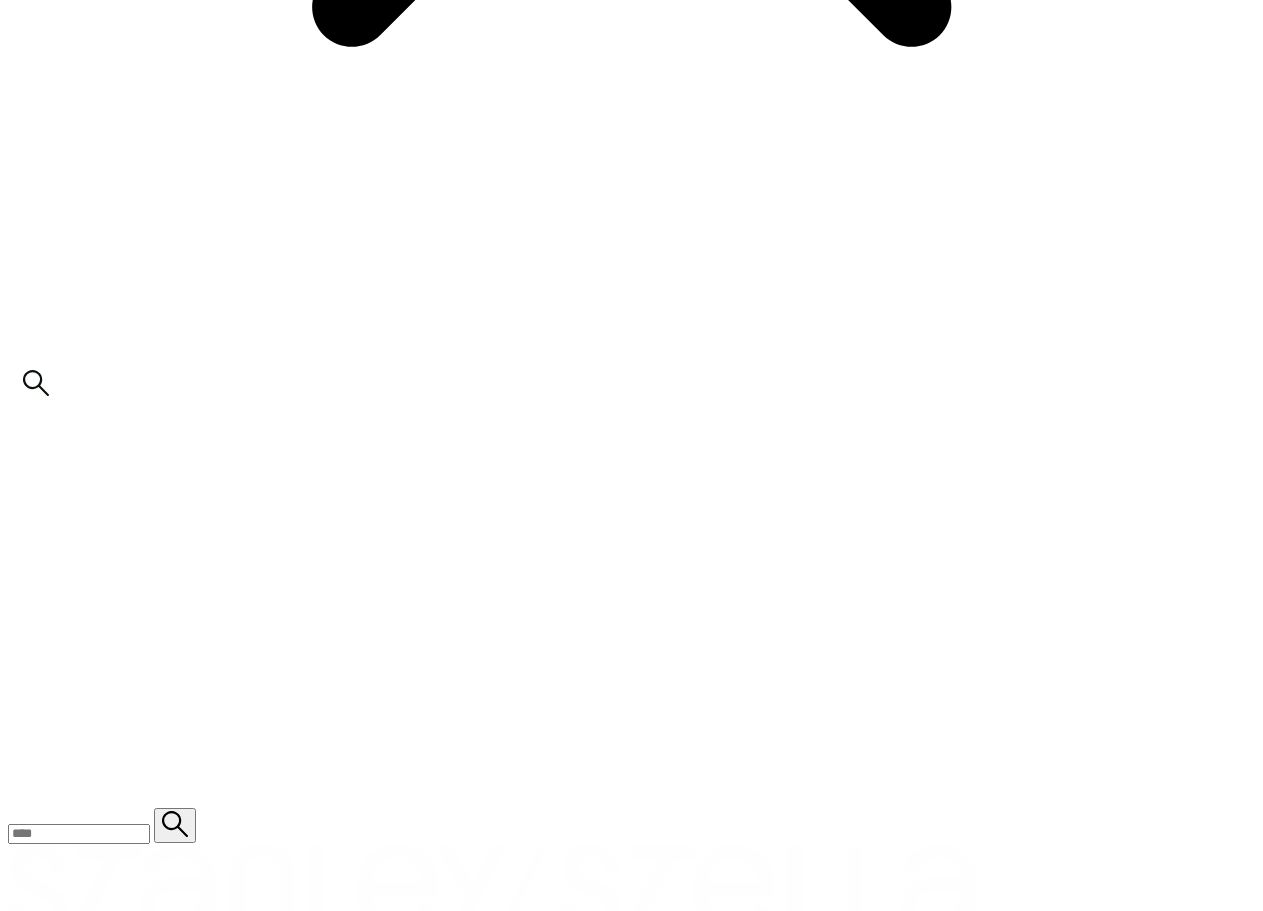 scroll, scrollTop: 0, scrollLeft: 0, axis: both 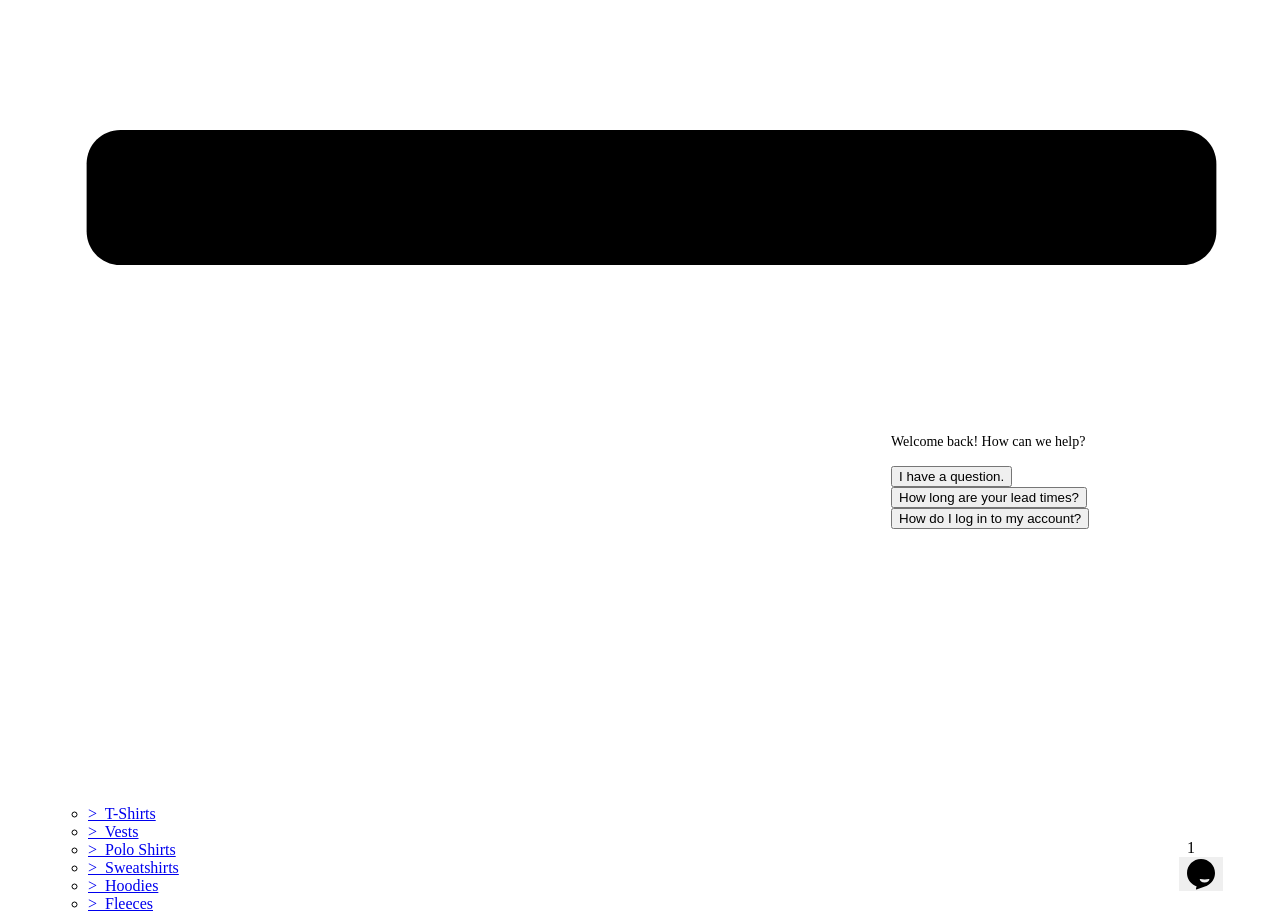 click at bounding box center [133, 16159] 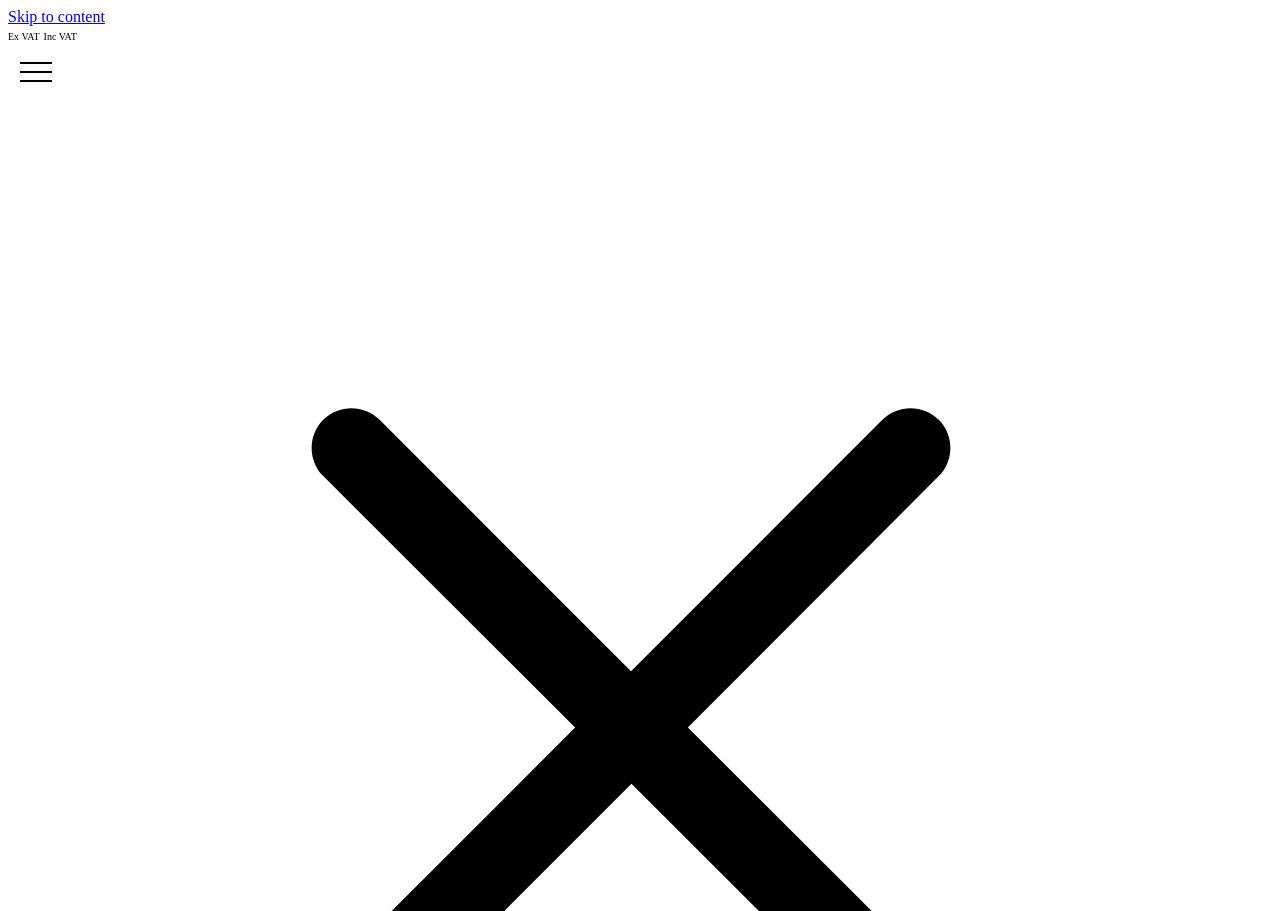 scroll, scrollTop: 0, scrollLeft: 0, axis: both 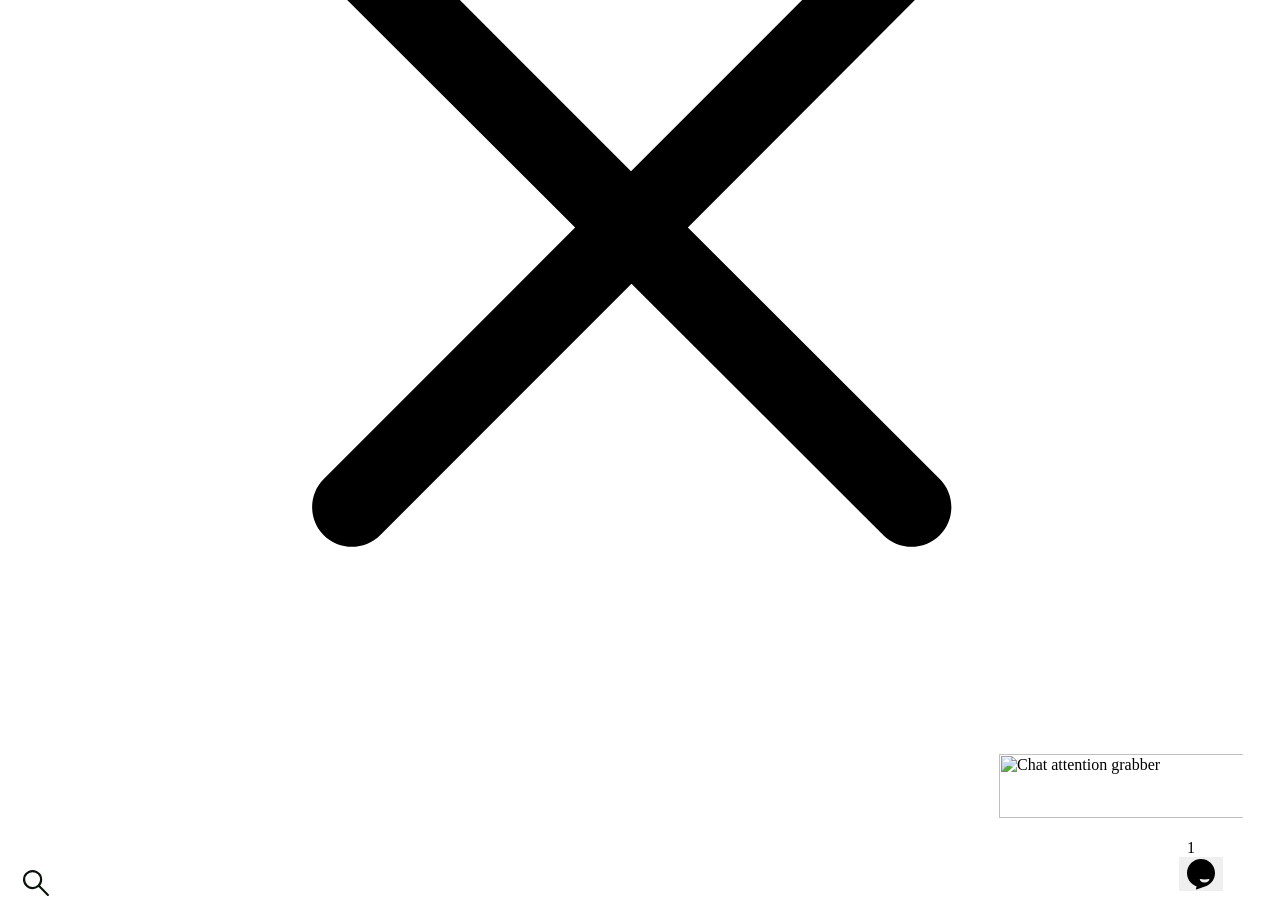 click on "choose your colour" at bounding box center (69, 19988) 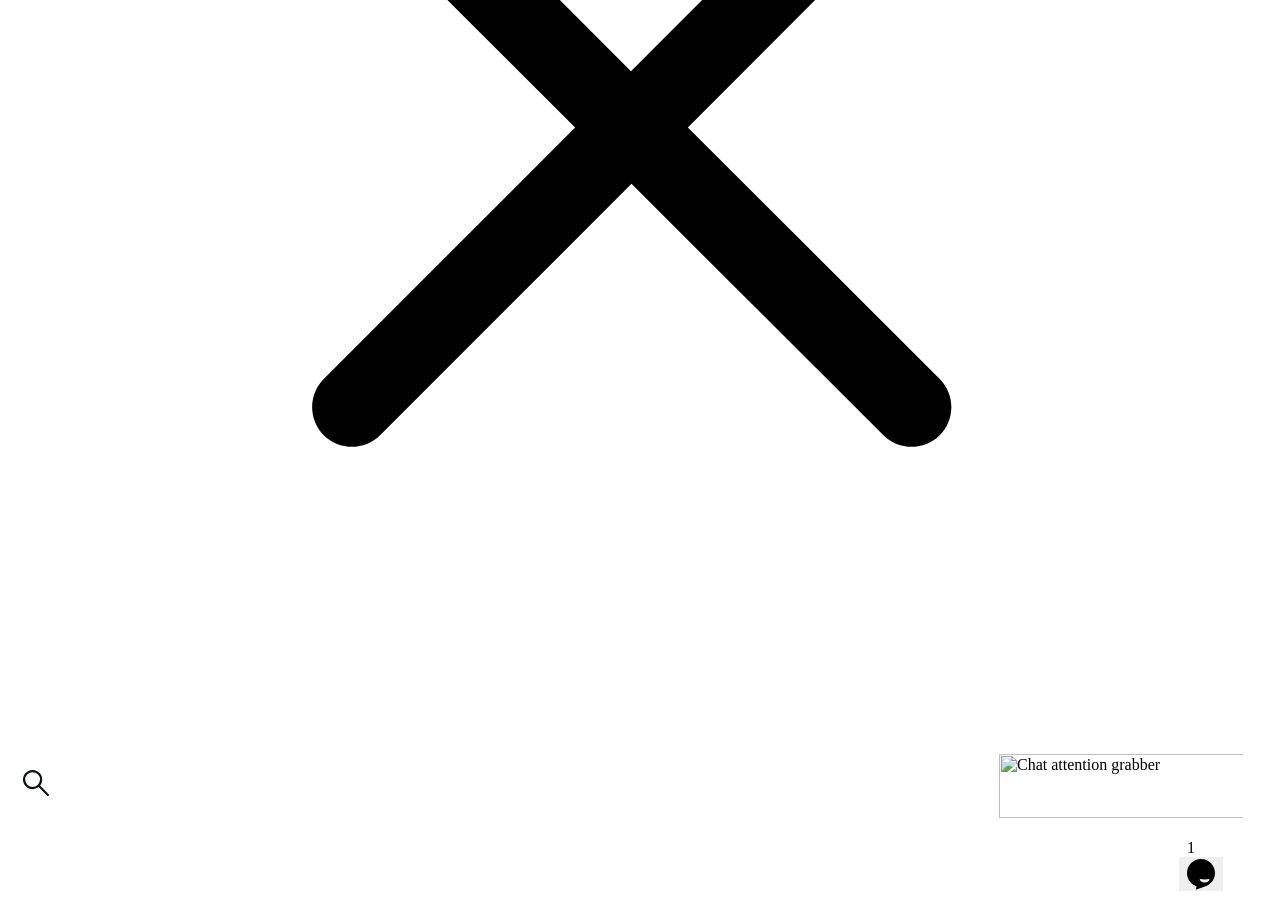 scroll, scrollTop: 700, scrollLeft: 0, axis: vertical 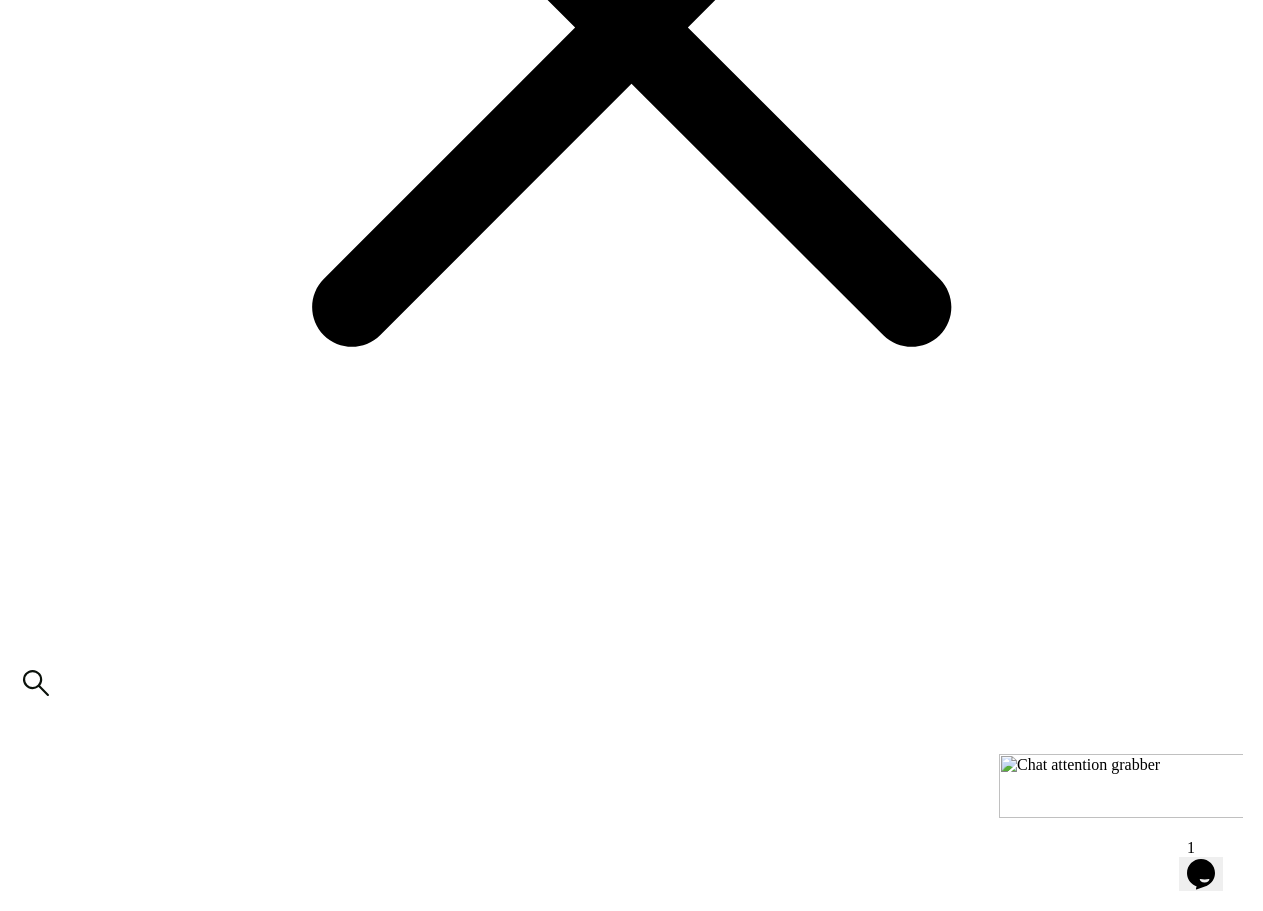 click at bounding box center (85, 21433) 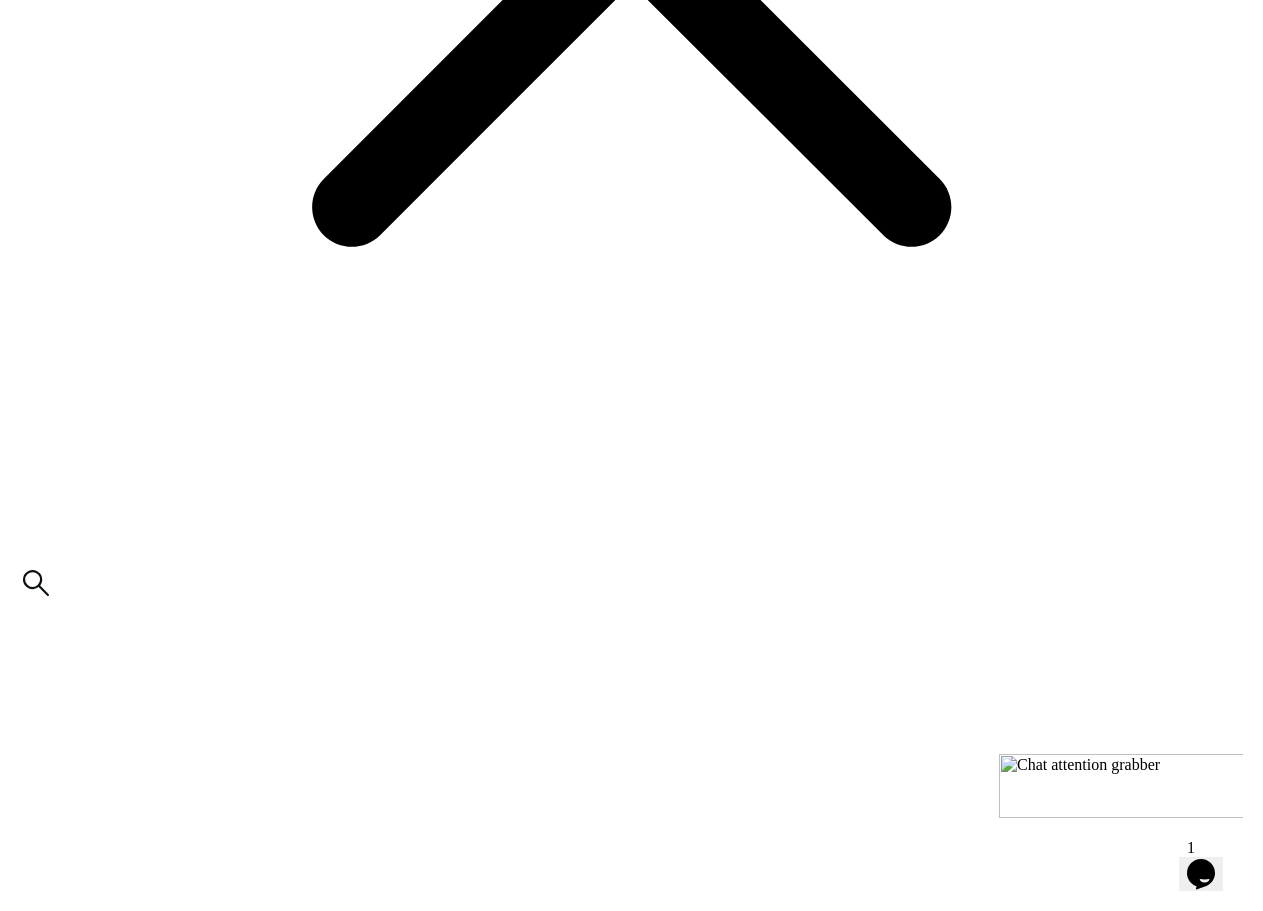 click at bounding box center [85, 21333] 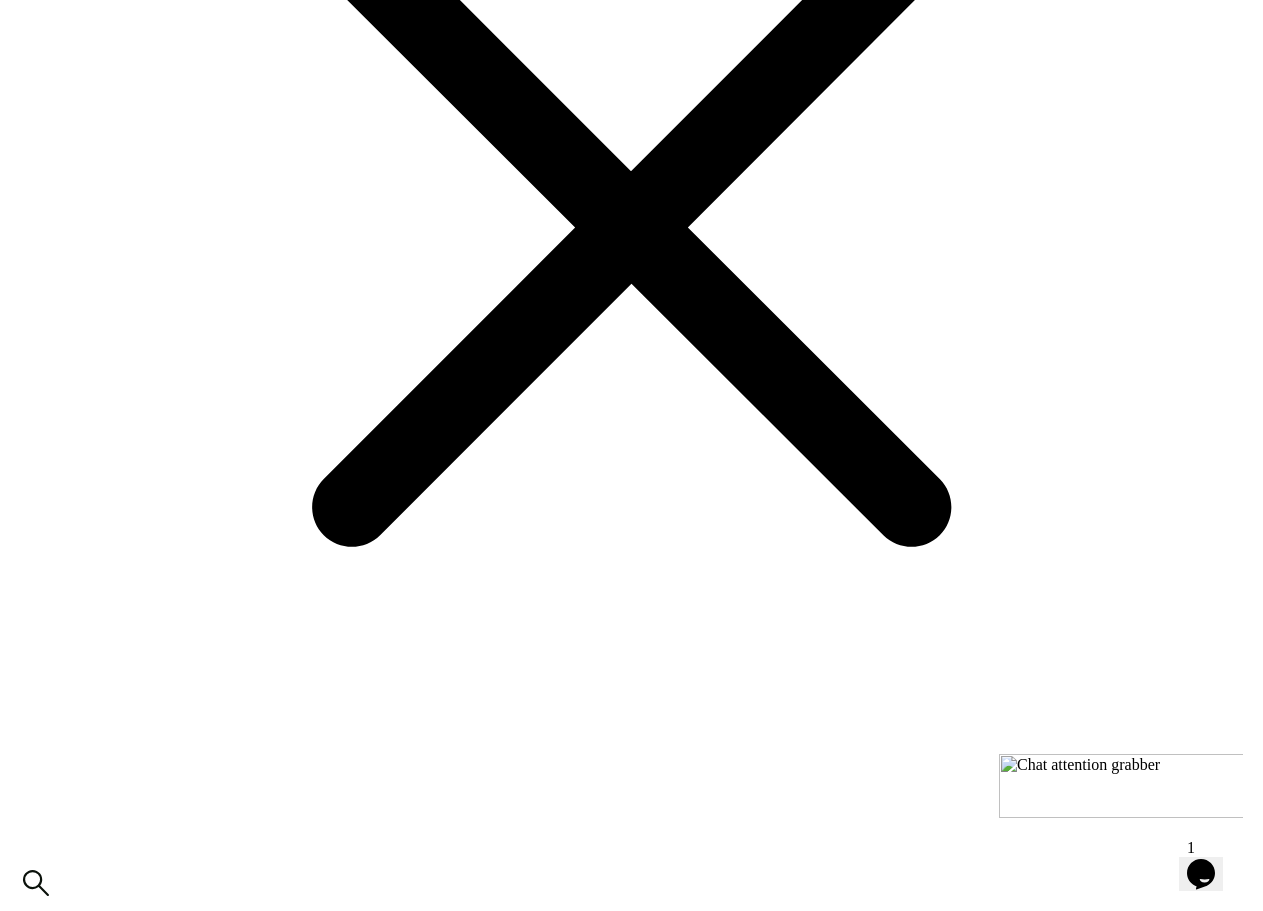 scroll, scrollTop: 400, scrollLeft: 0, axis: vertical 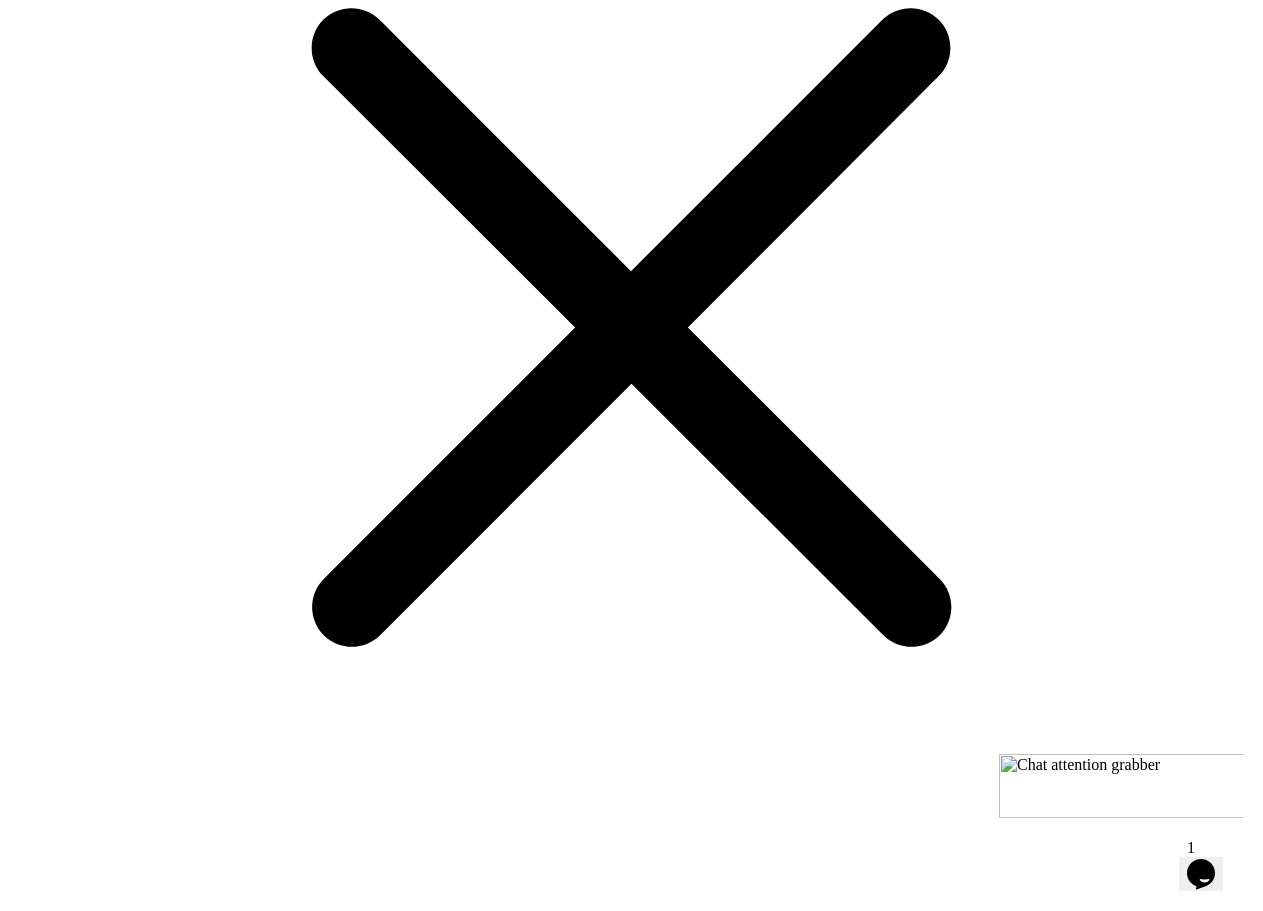 click on "view full description" at bounding box center [631, 19820] 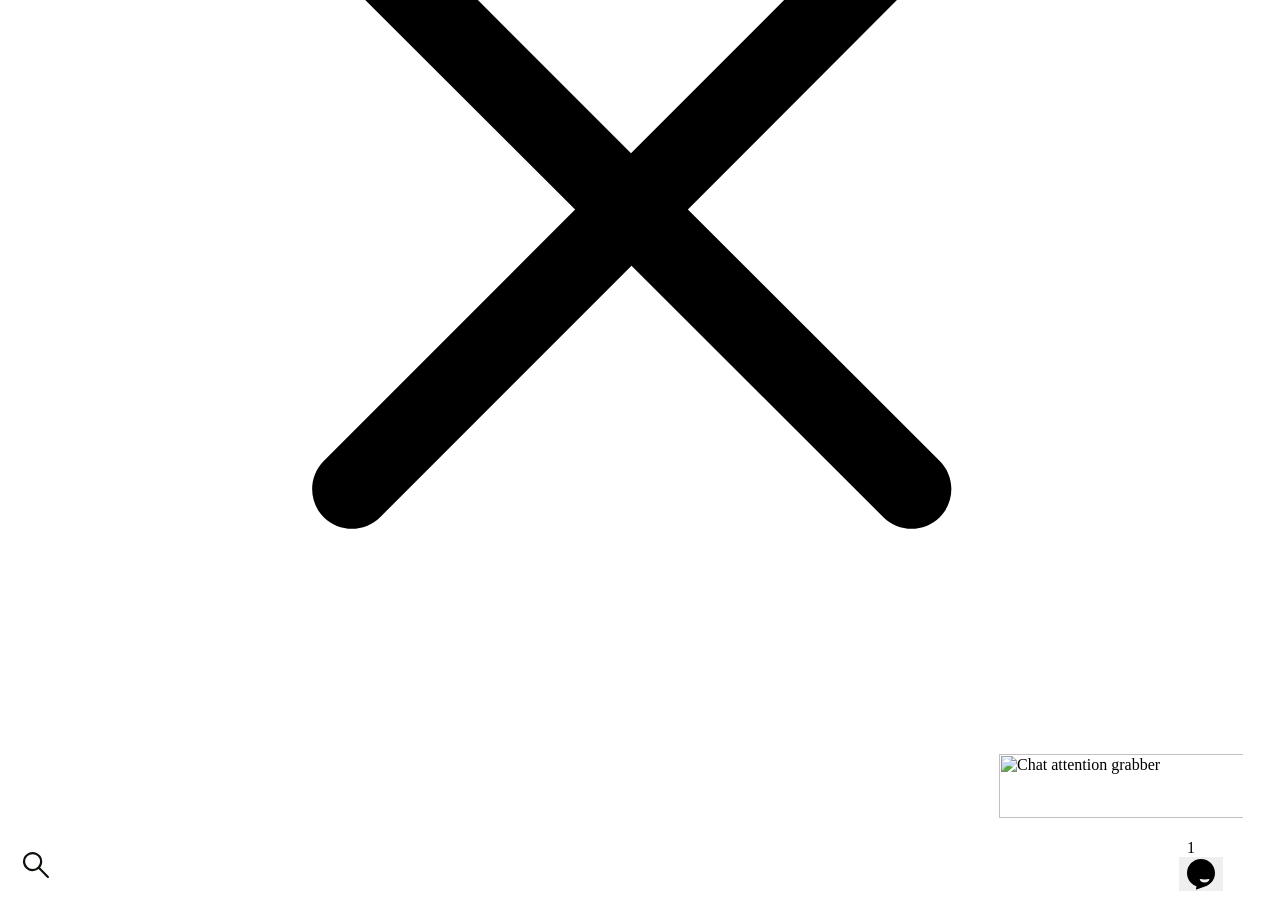 scroll, scrollTop: 318, scrollLeft: 0, axis: vertical 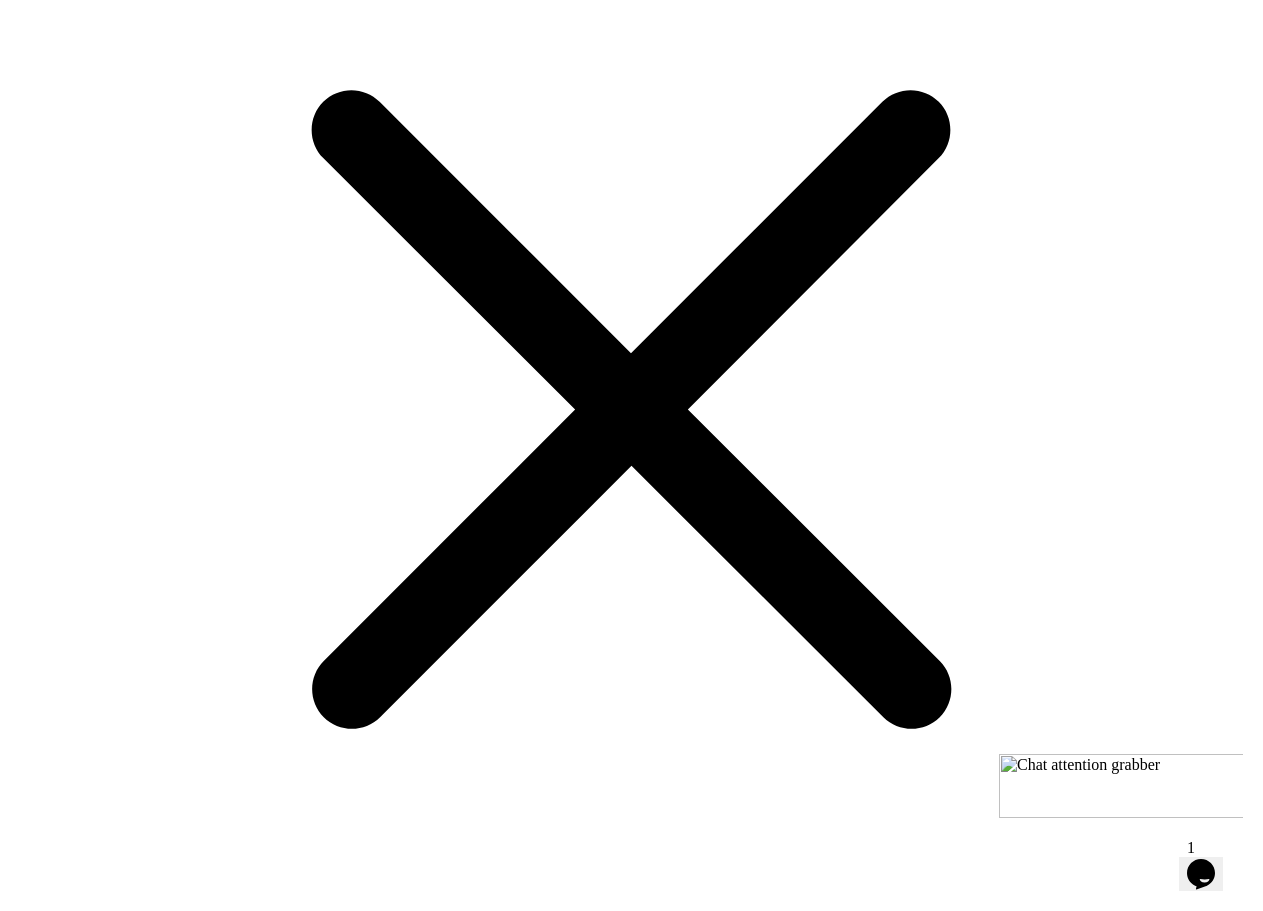 click on "get your quote" at bounding box center (631, 19943) 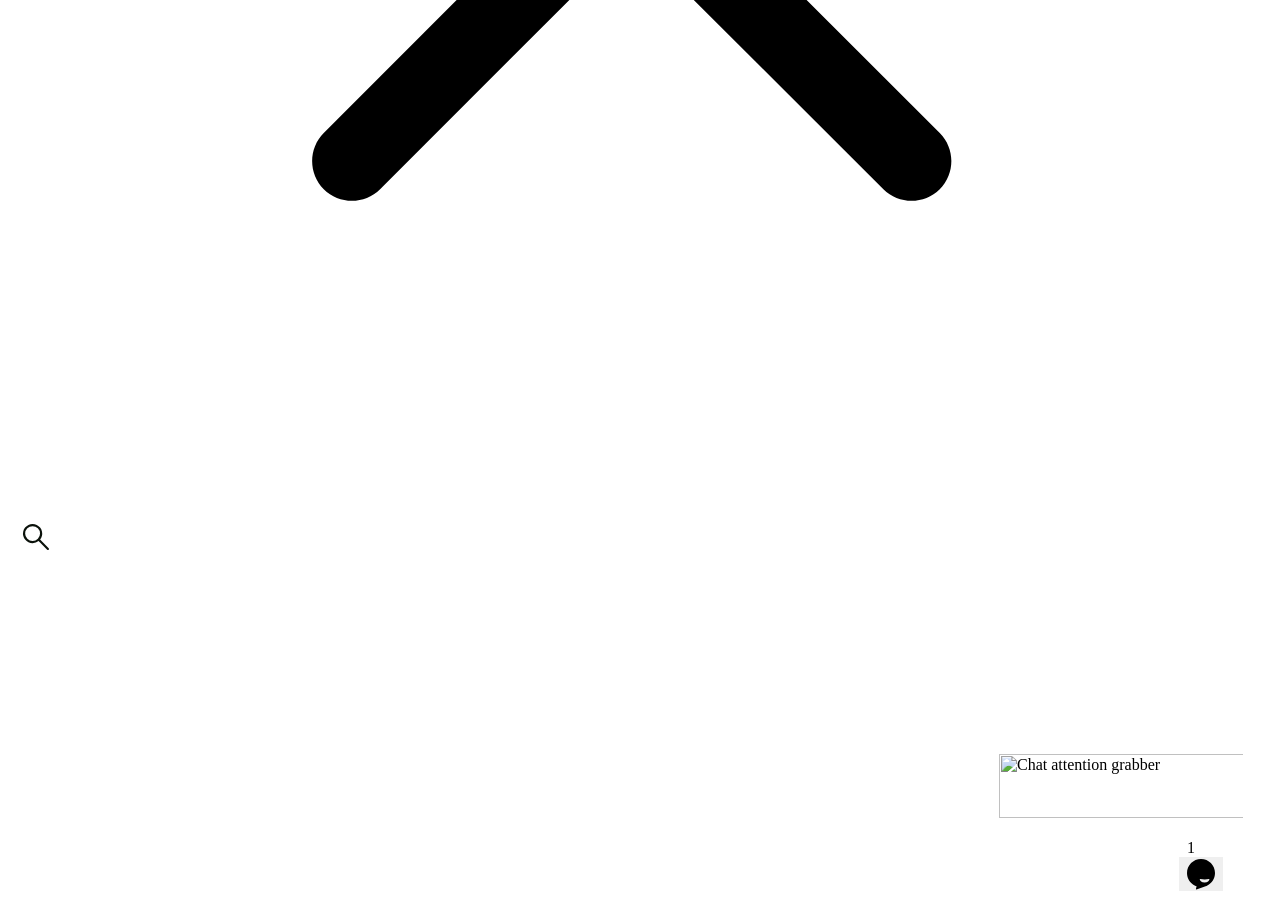 scroll, scrollTop: 746, scrollLeft: 0, axis: vertical 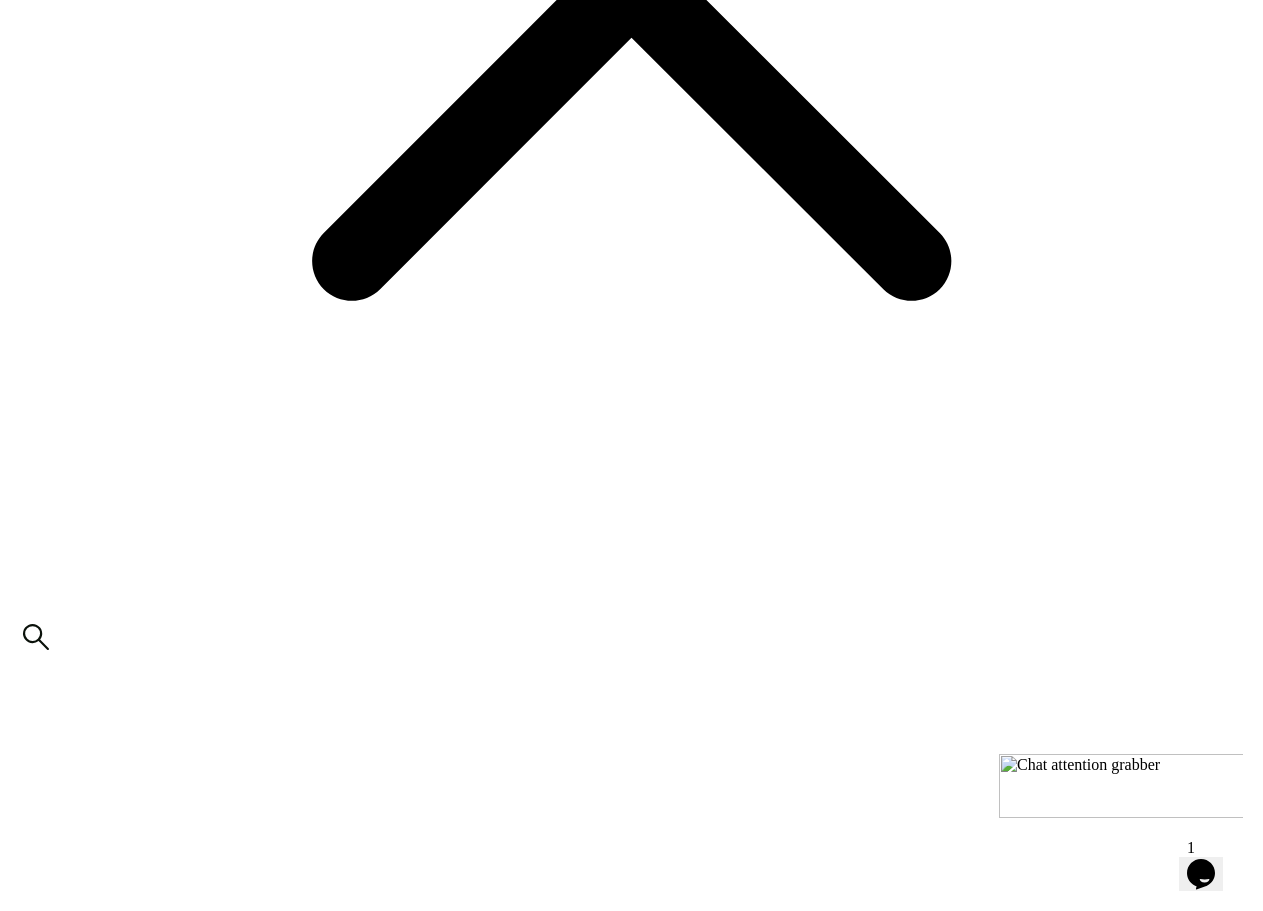 click on "**********" at bounding box center [274, 21434] 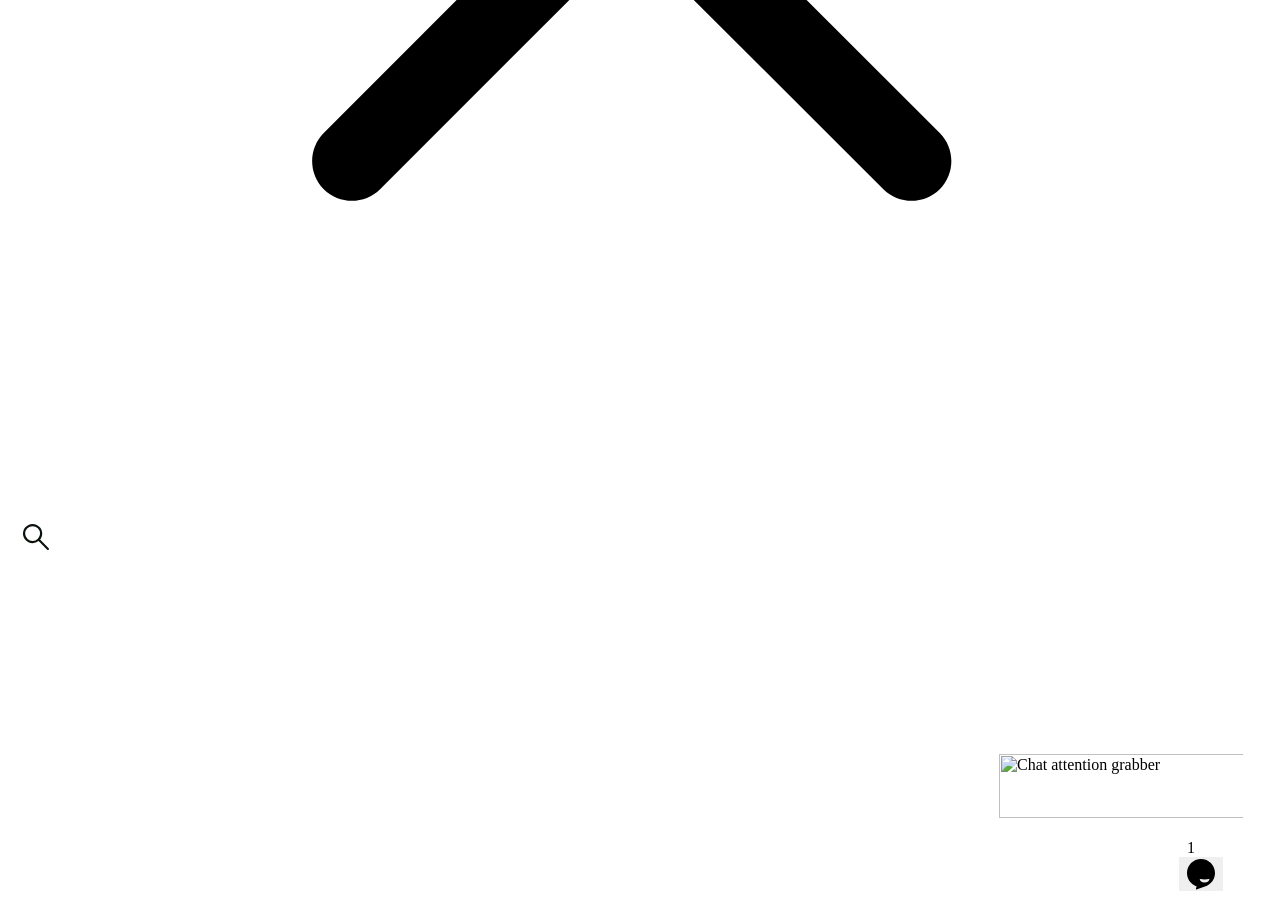 scroll, scrollTop: 946, scrollLeft: 0, axis: vertical 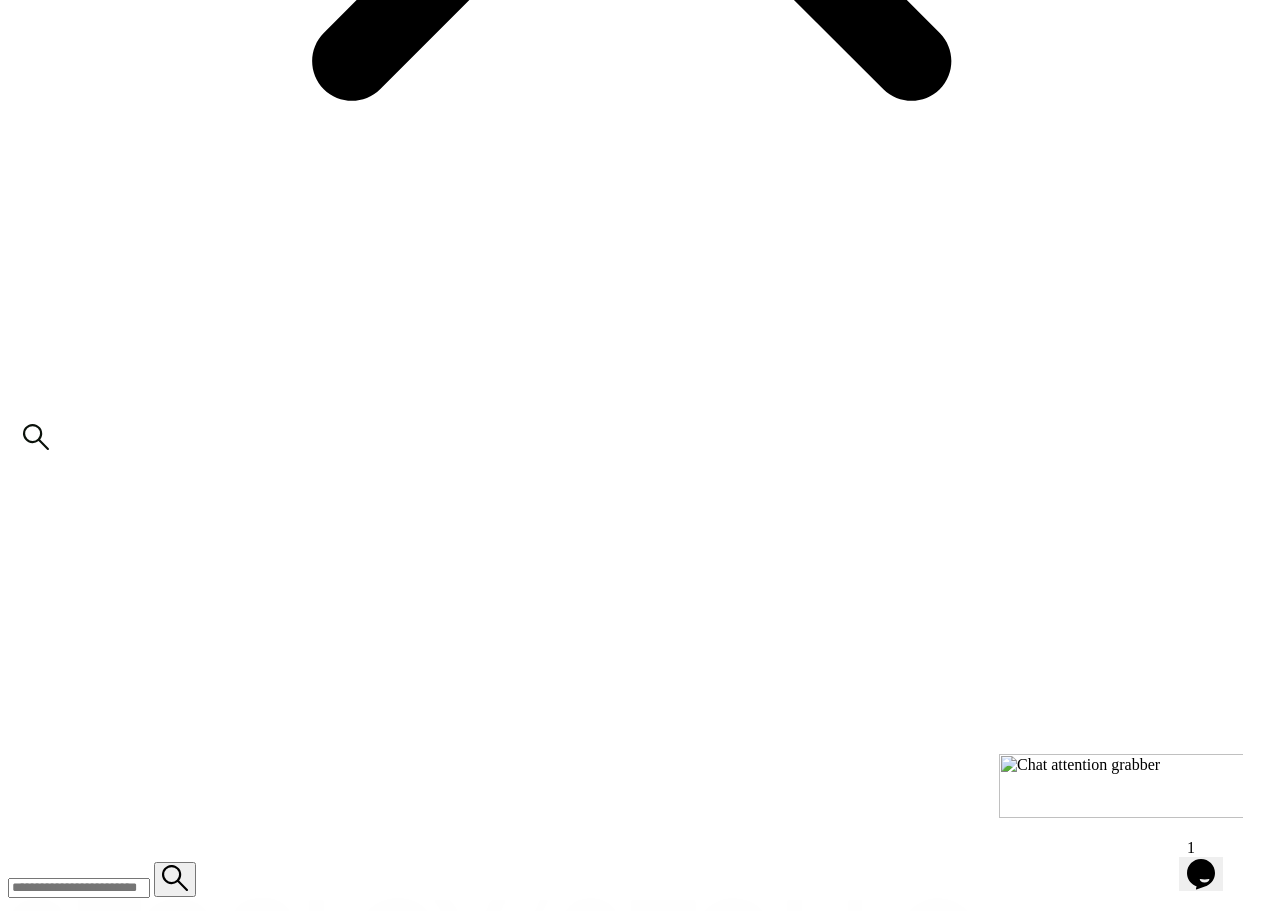 type on "**********" 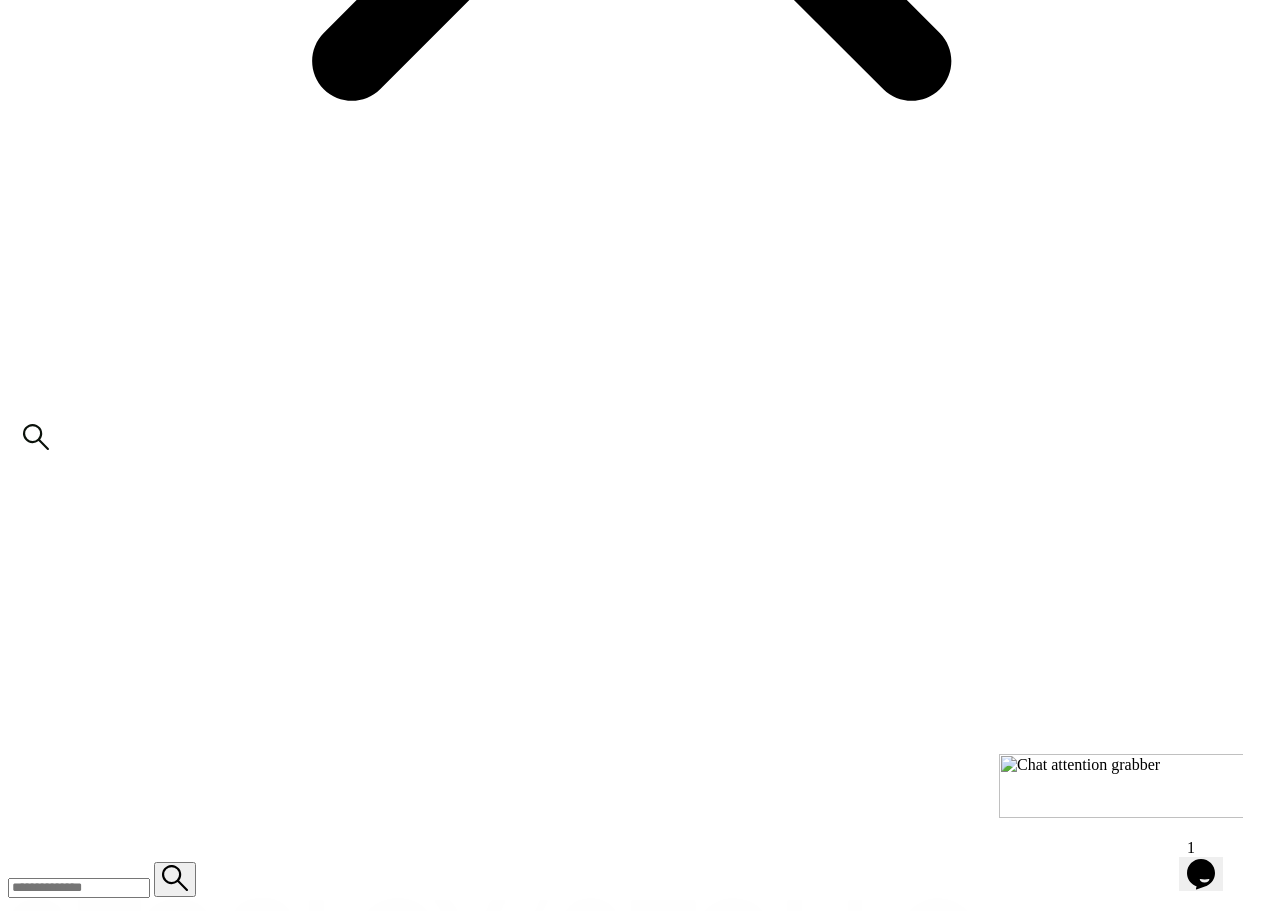 click at bounding box center [121, 21344] 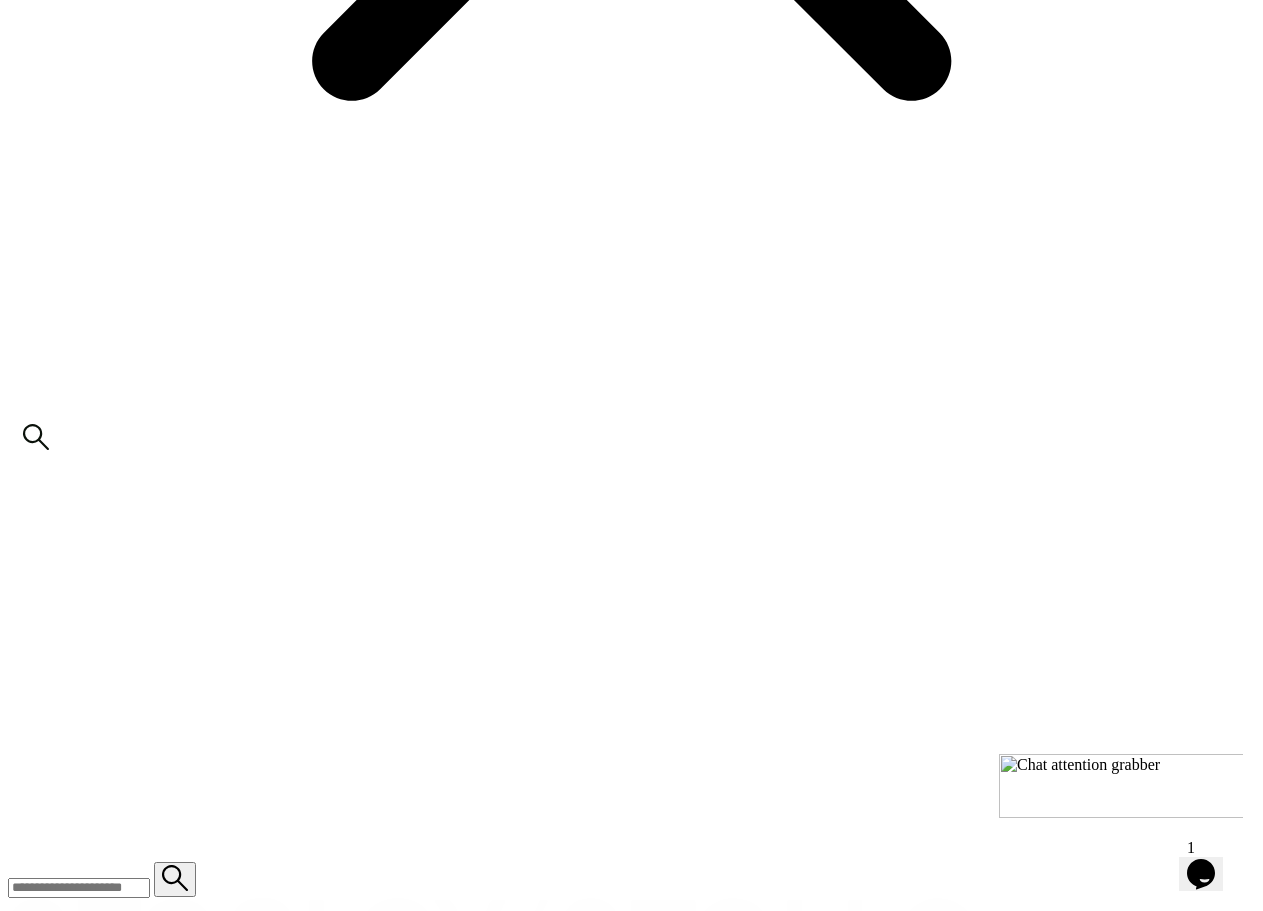type on "**********" 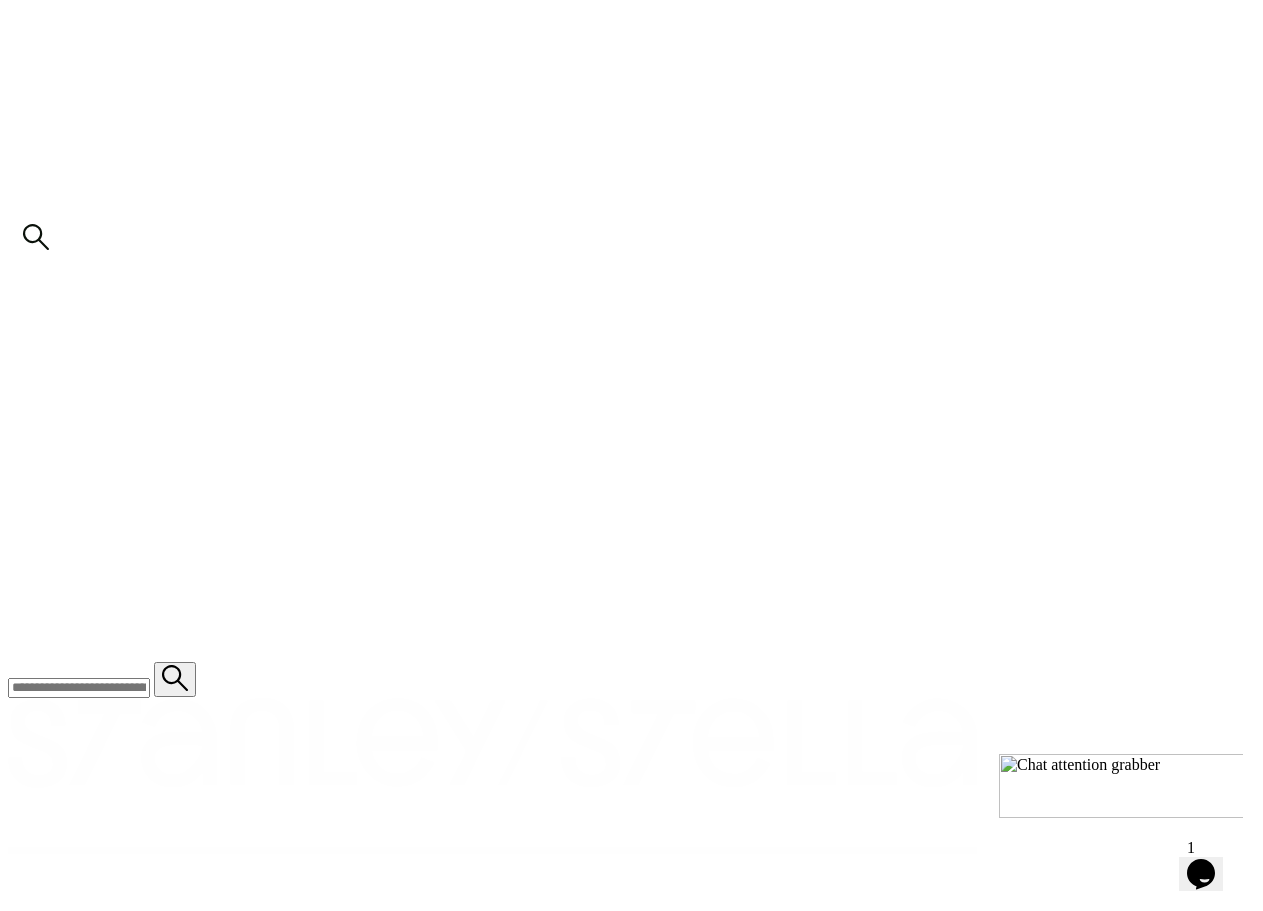 scroll, scrollTop: 1246, scrollLeft: 0, axis: vertical 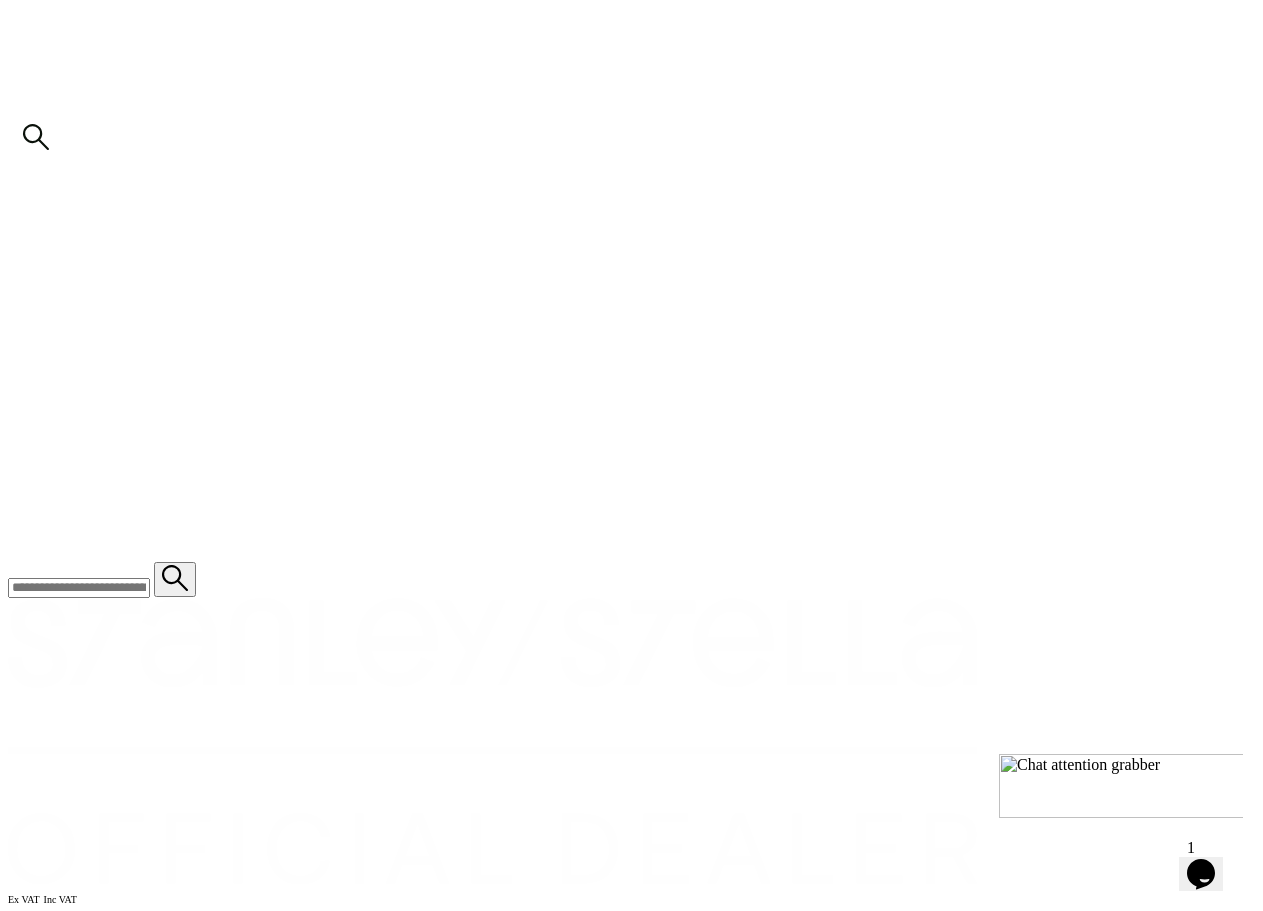 click on "add to quote" at bounding box center (631, 21902) 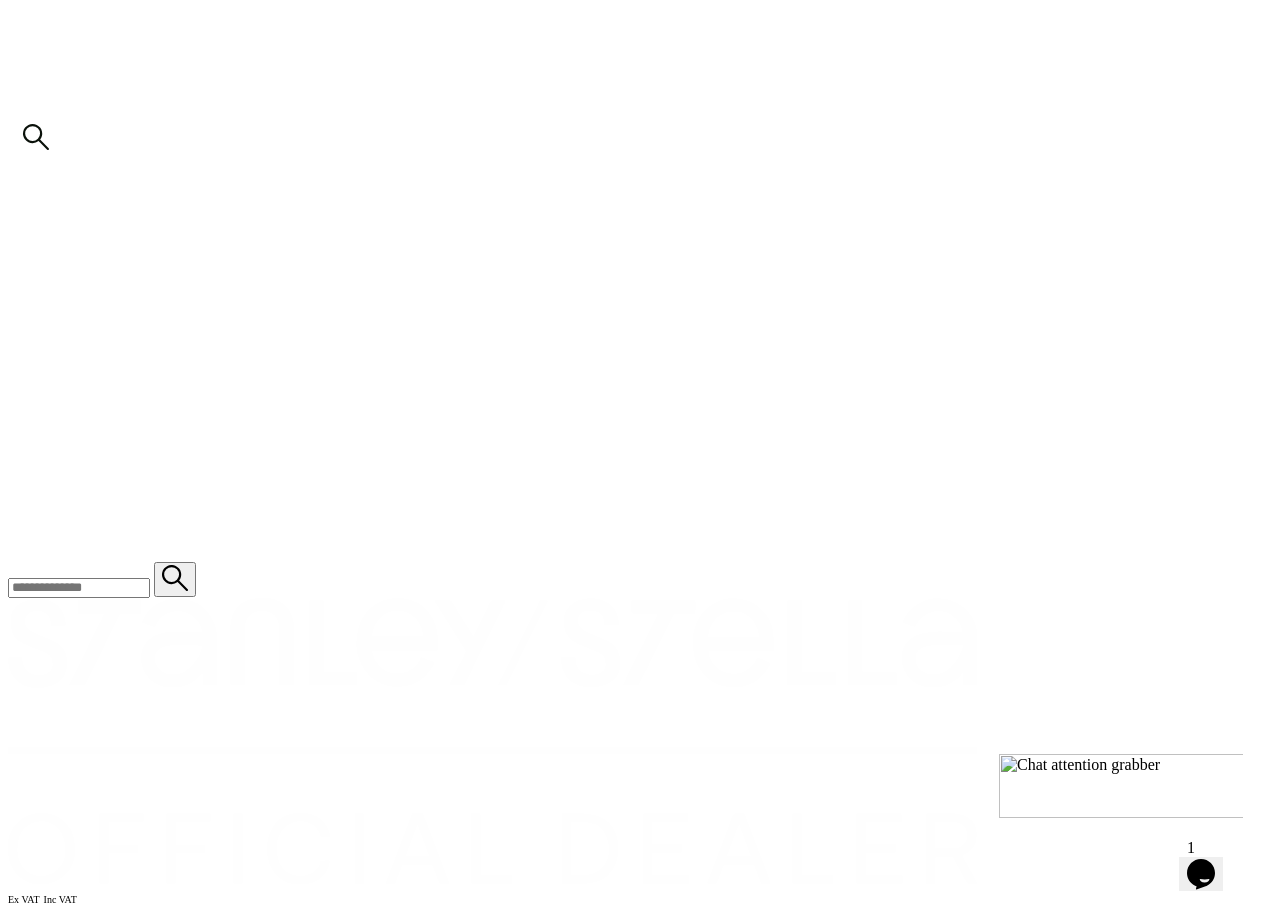 click on "View Quote" at bounding box center [46, 23398] 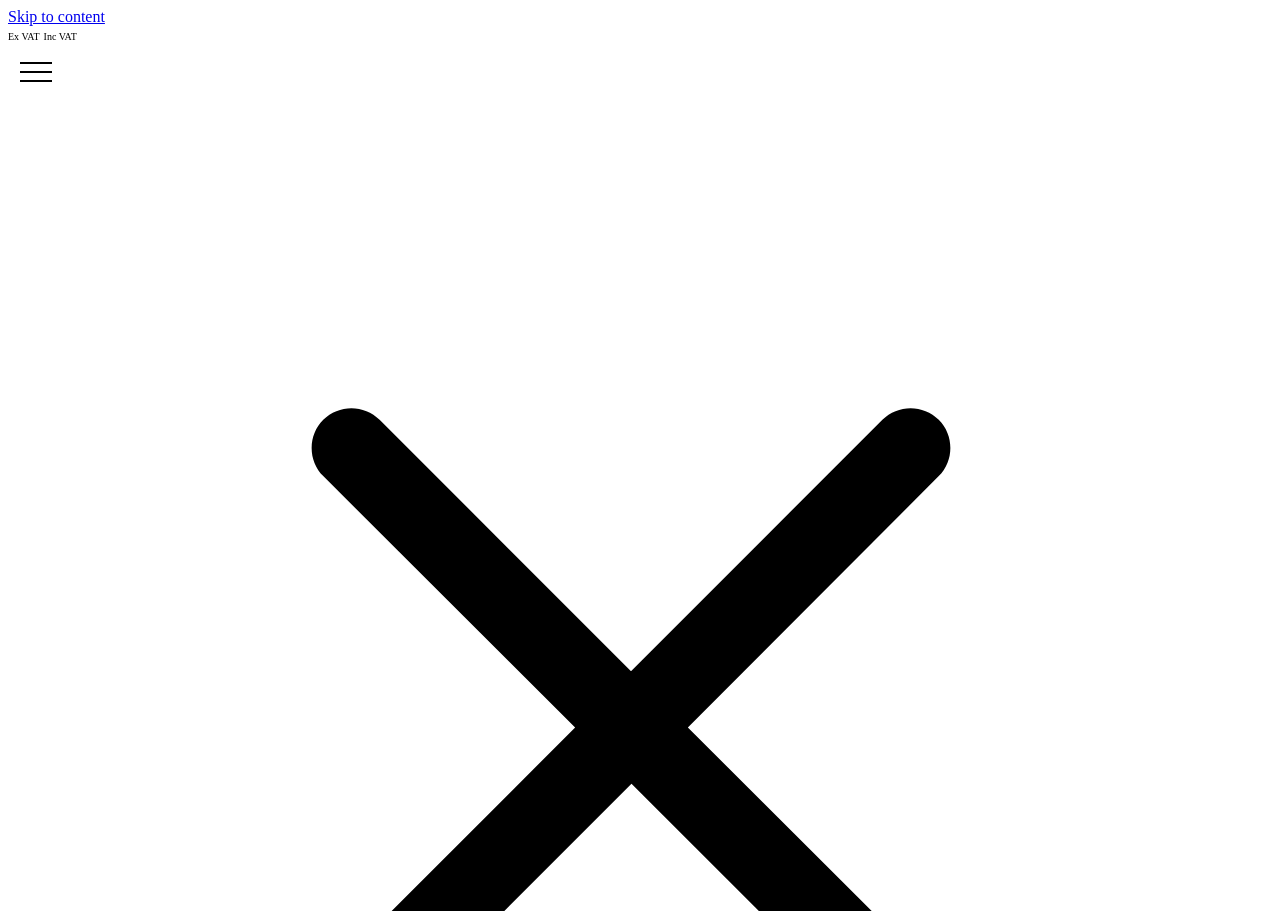 scroll, scrollTop: 0, scrollLeft: 0, axis: both 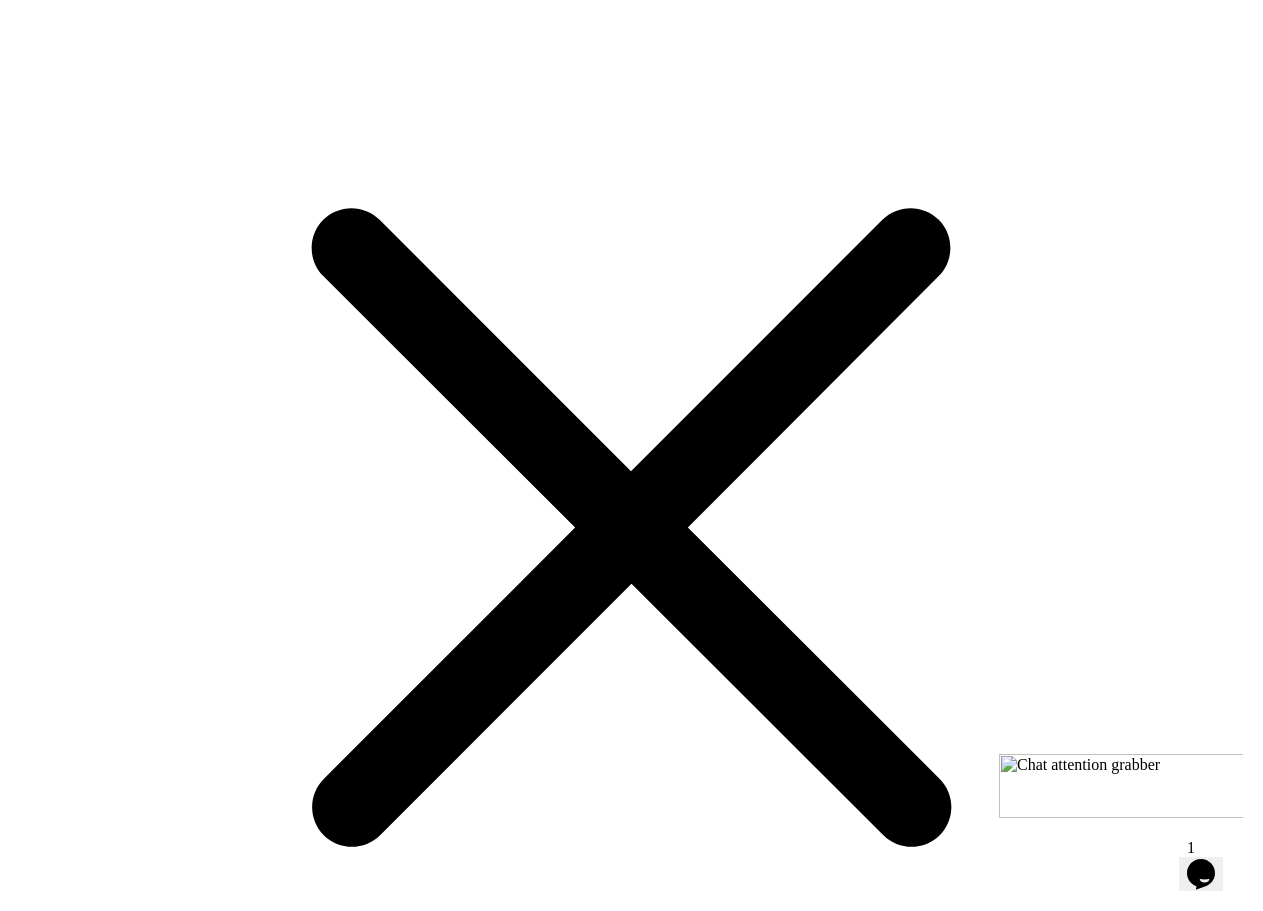 click on "proceed to next step" at bounding box center [76, 17209] 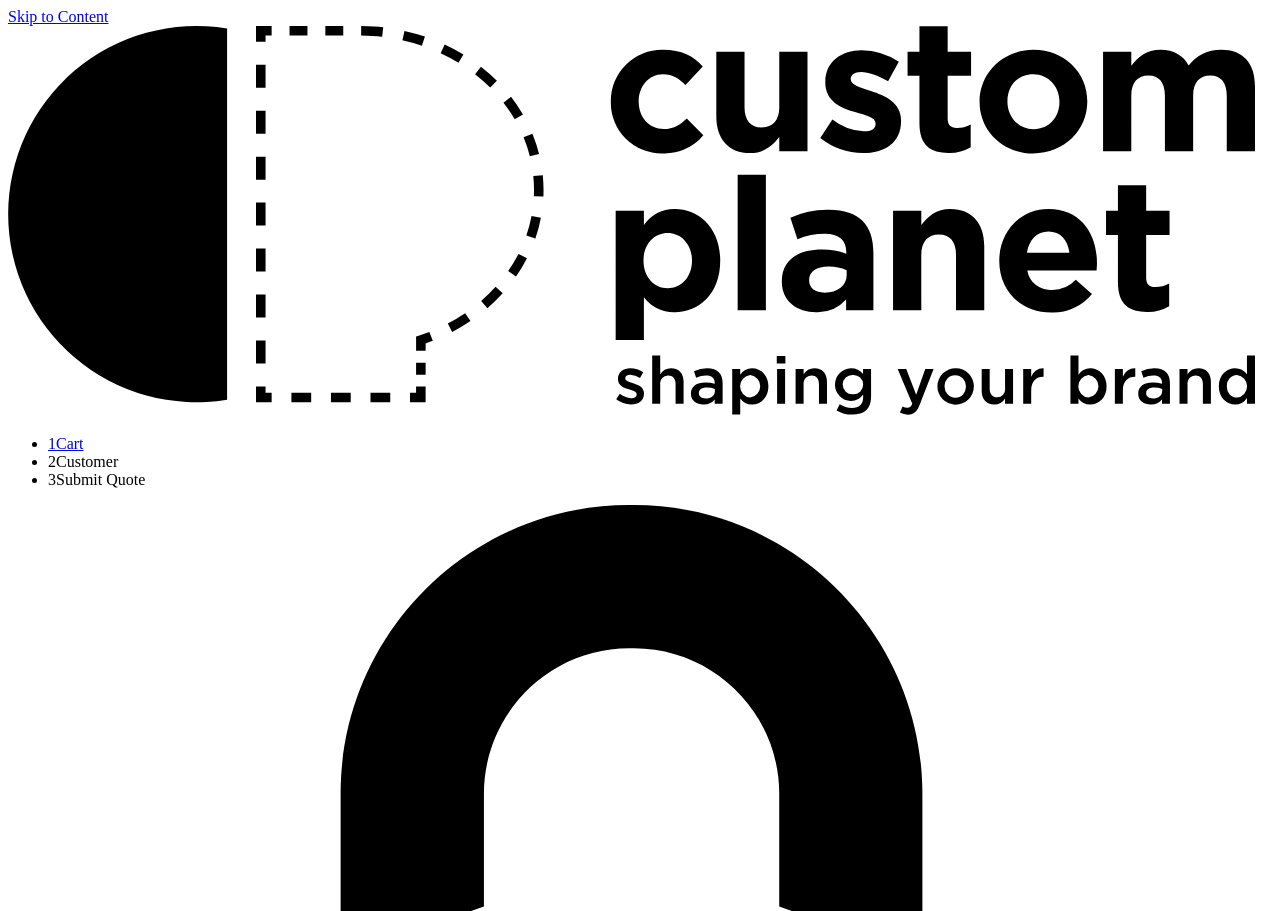 scroll, scrollTop: 0, scrollLeft: 0, axis: both 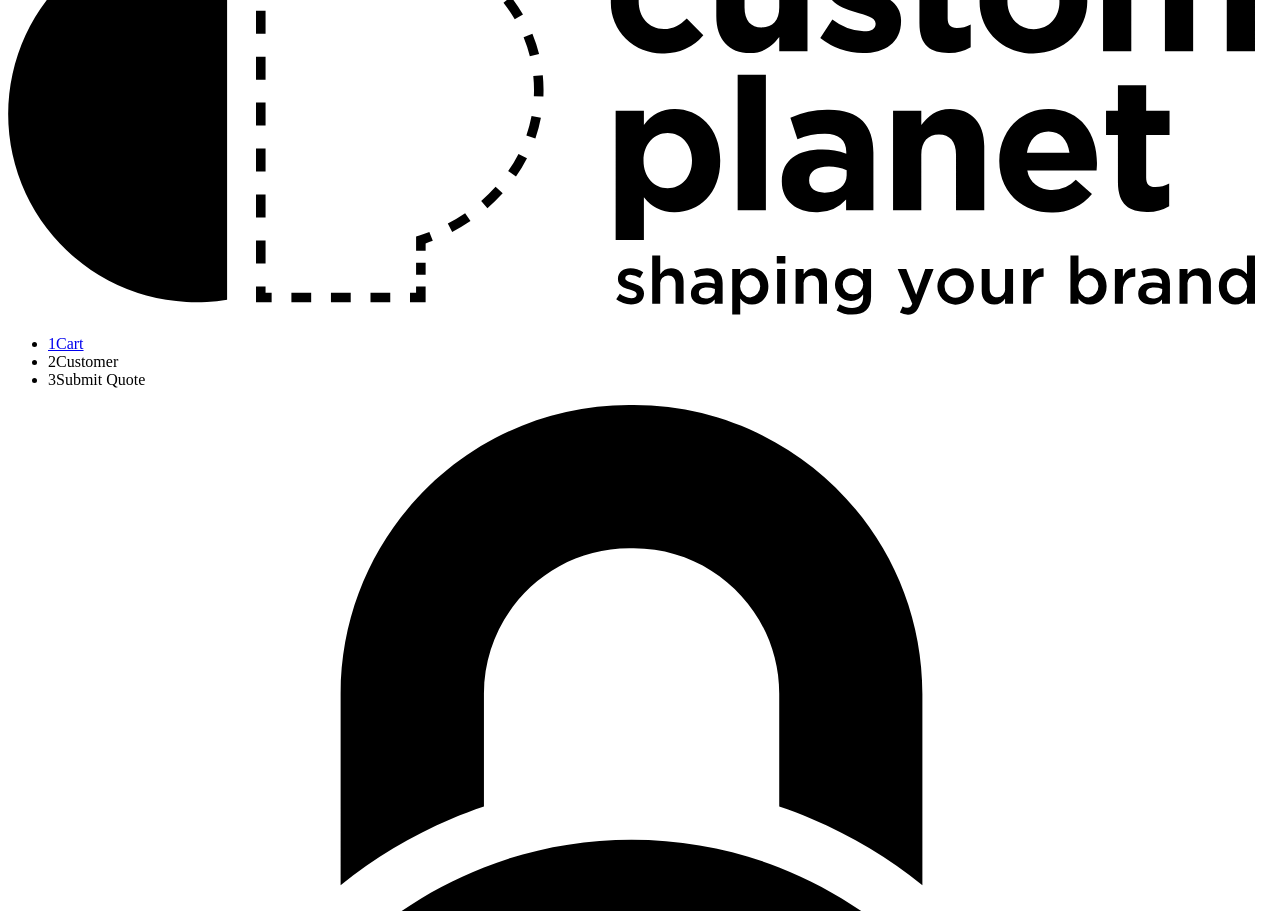 click at bounding box center [95, 2206] 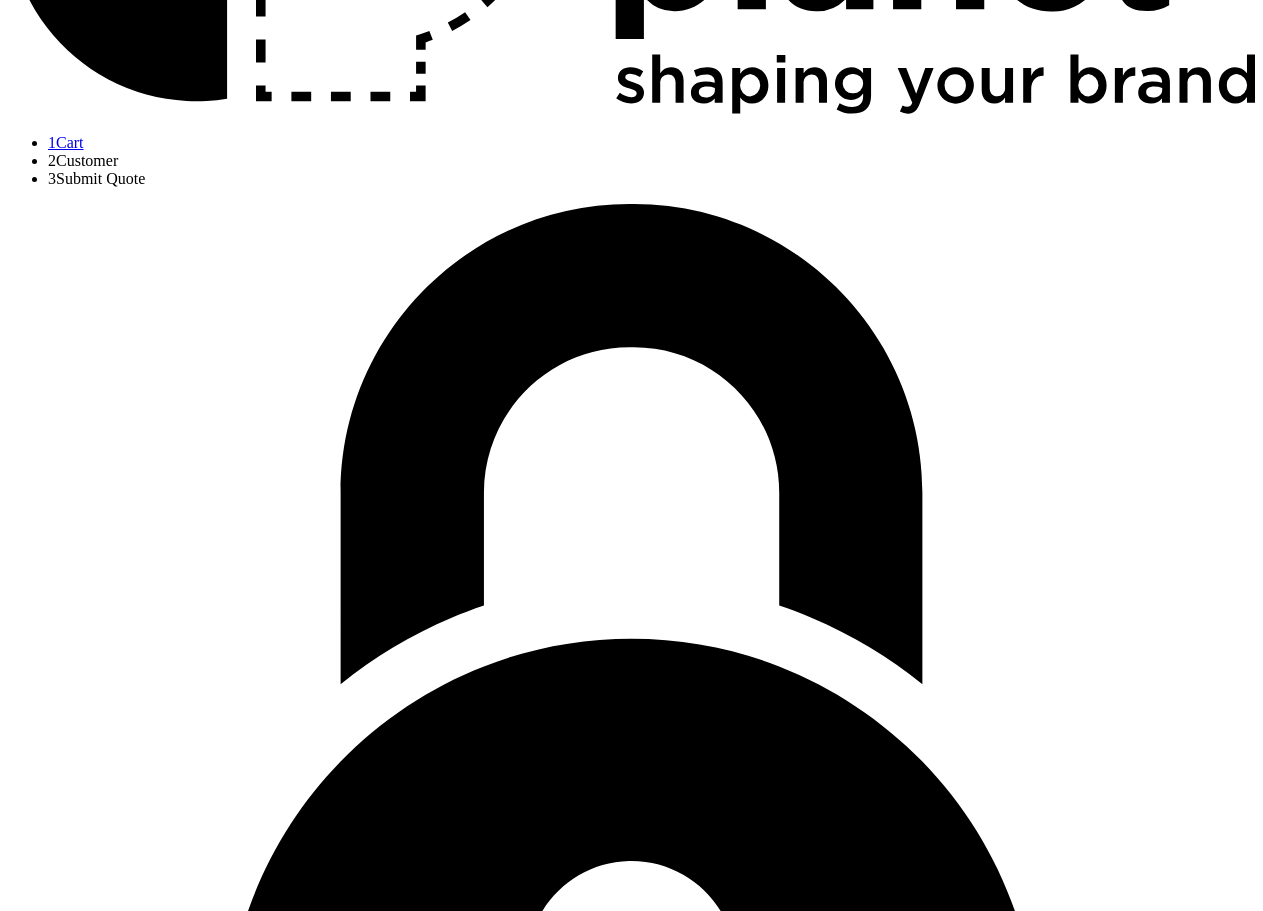 scroll, scrollTop: 373, scrollLeft: 0, axis: vertical 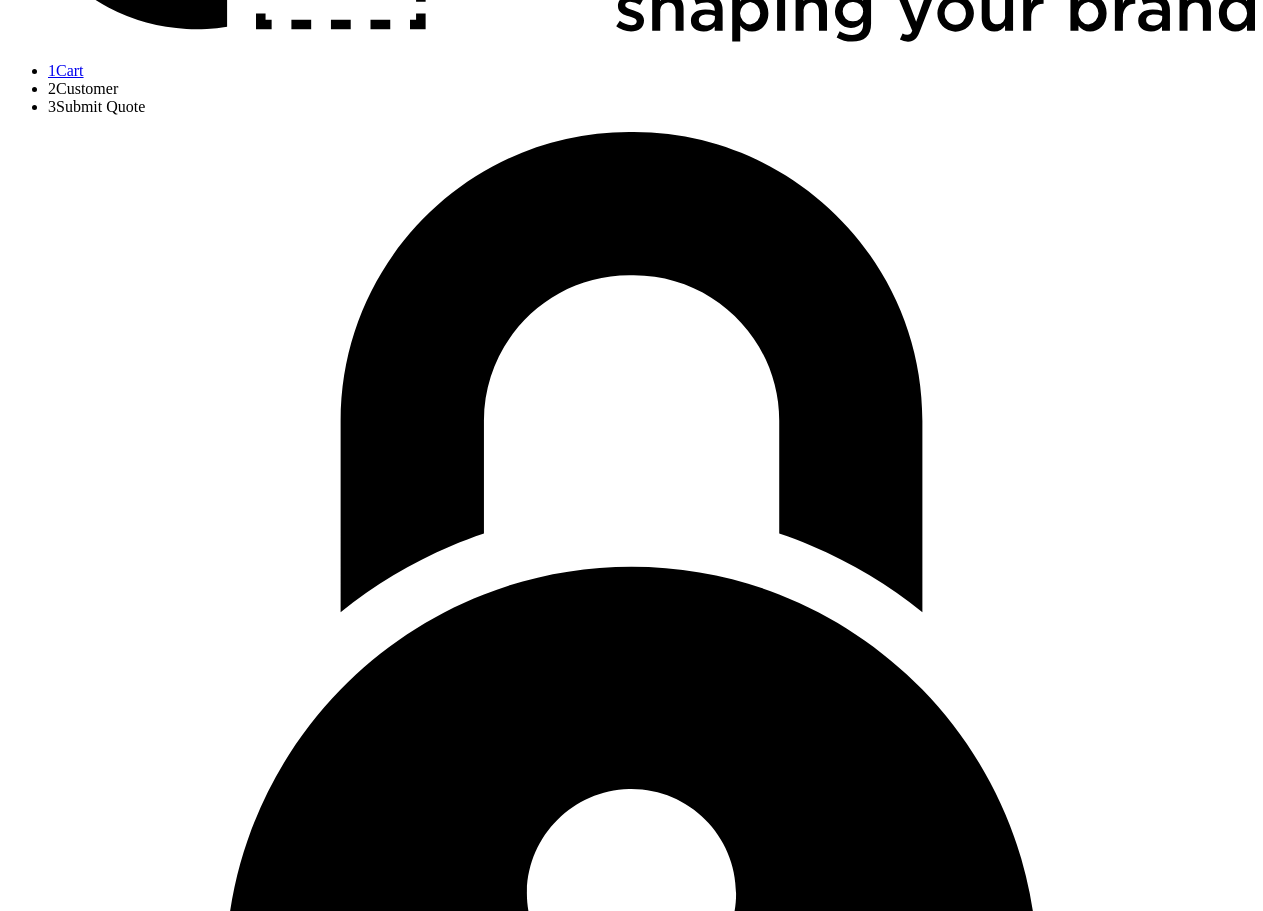 type on "*******" 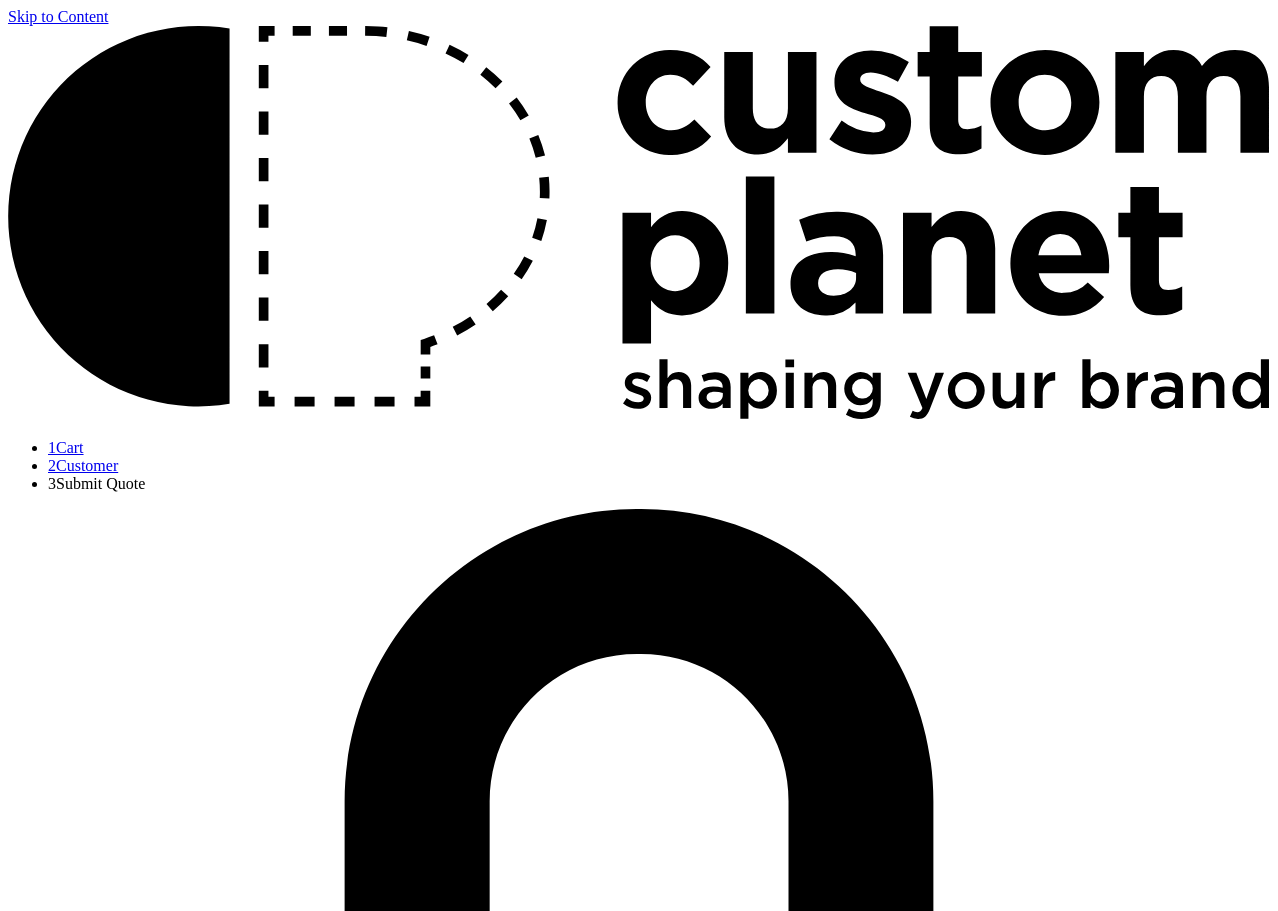 scroll, scrollTop: 0, scrollLeft: 0, axis: both 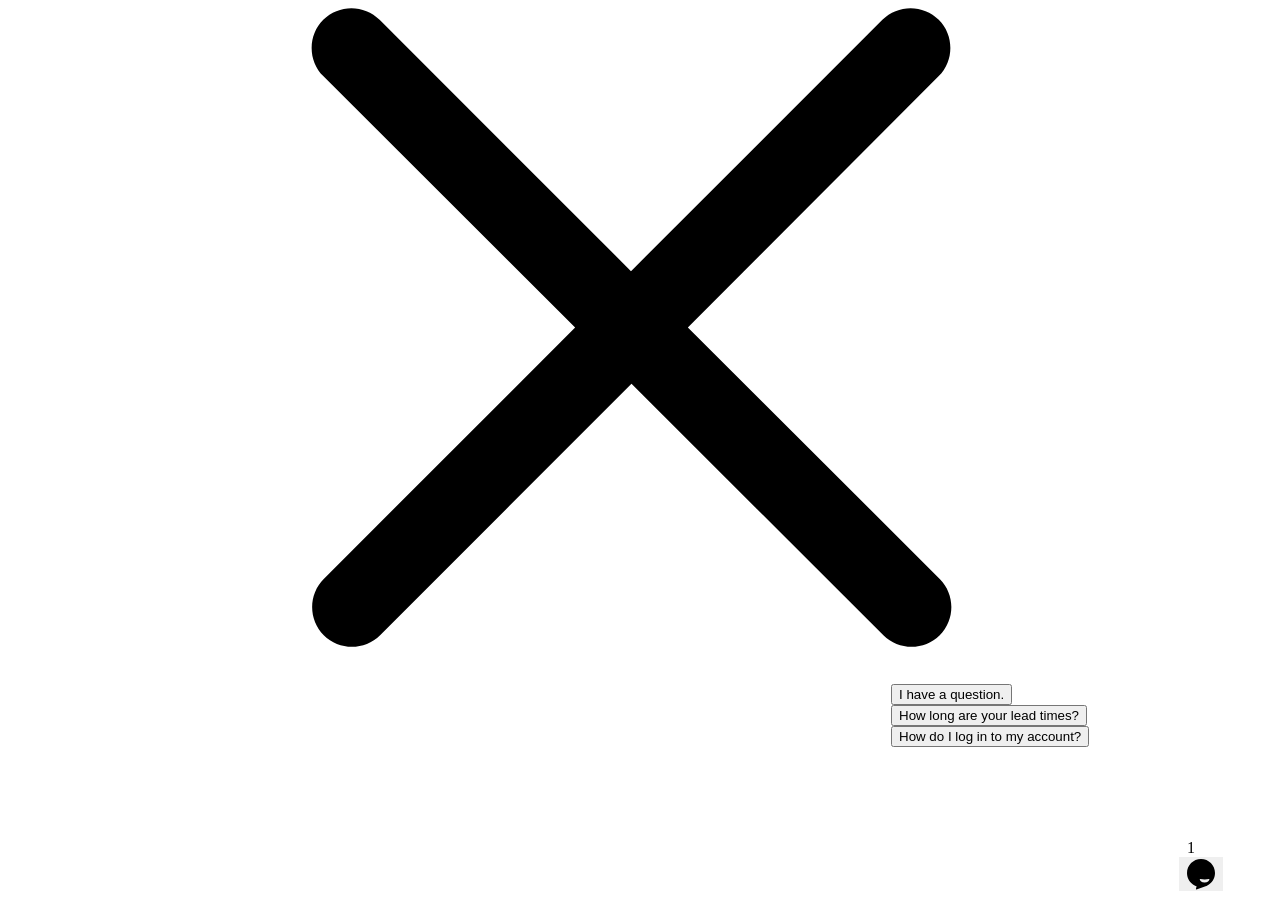 click at bounding box center (63, 21455) 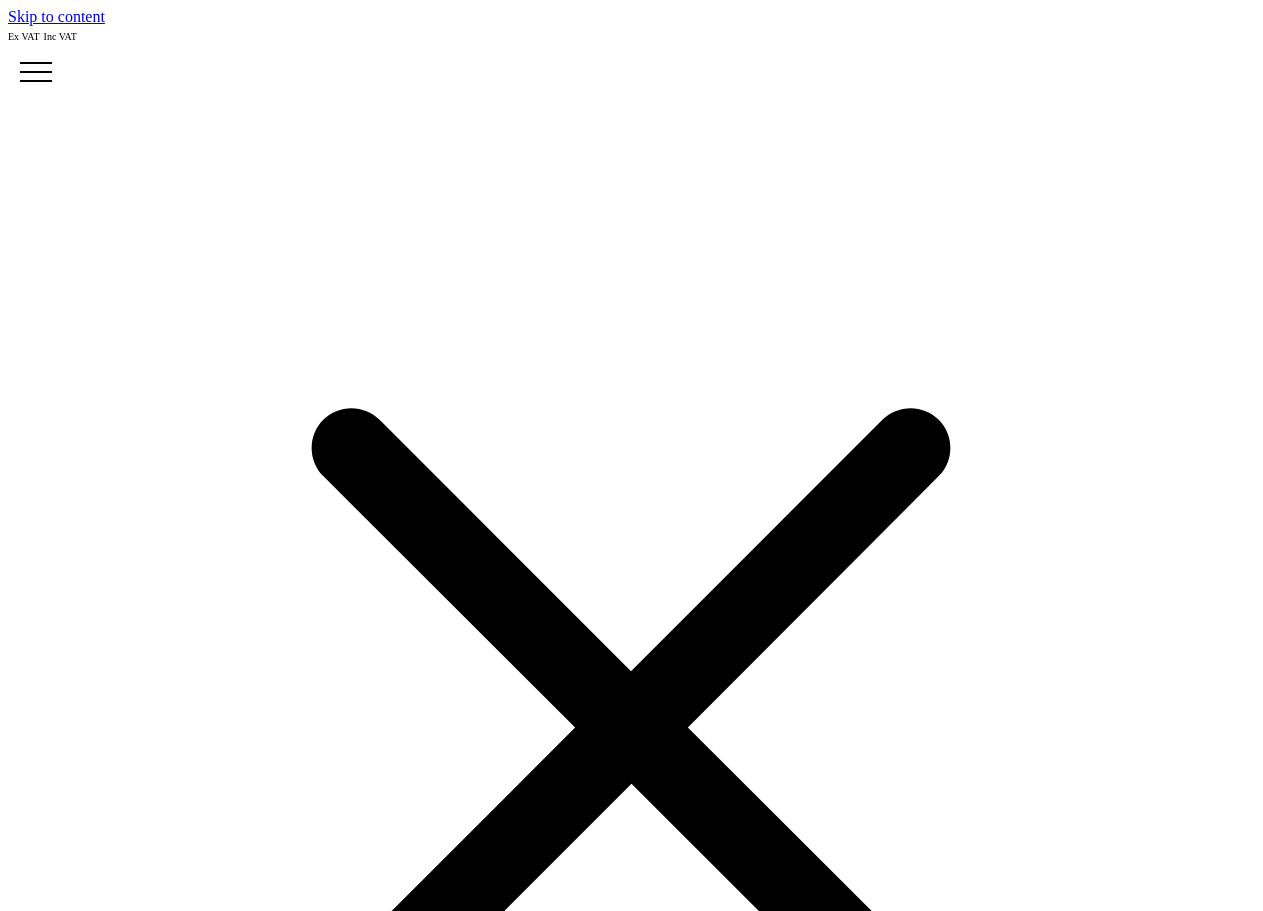 scroll, scrollTop: 300, scrollLeft: 0, axis: vertical 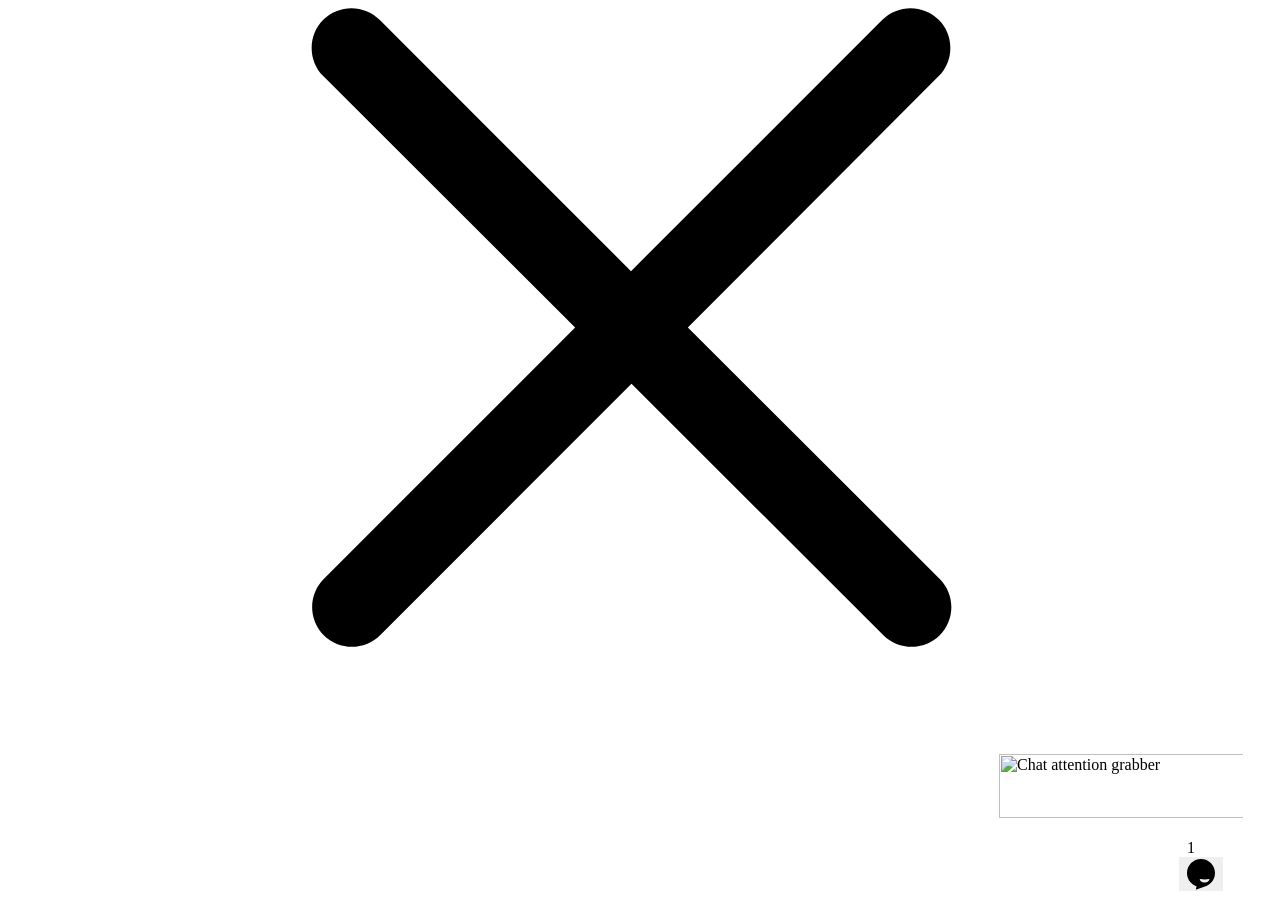 click at bounding box center (174, 19731) 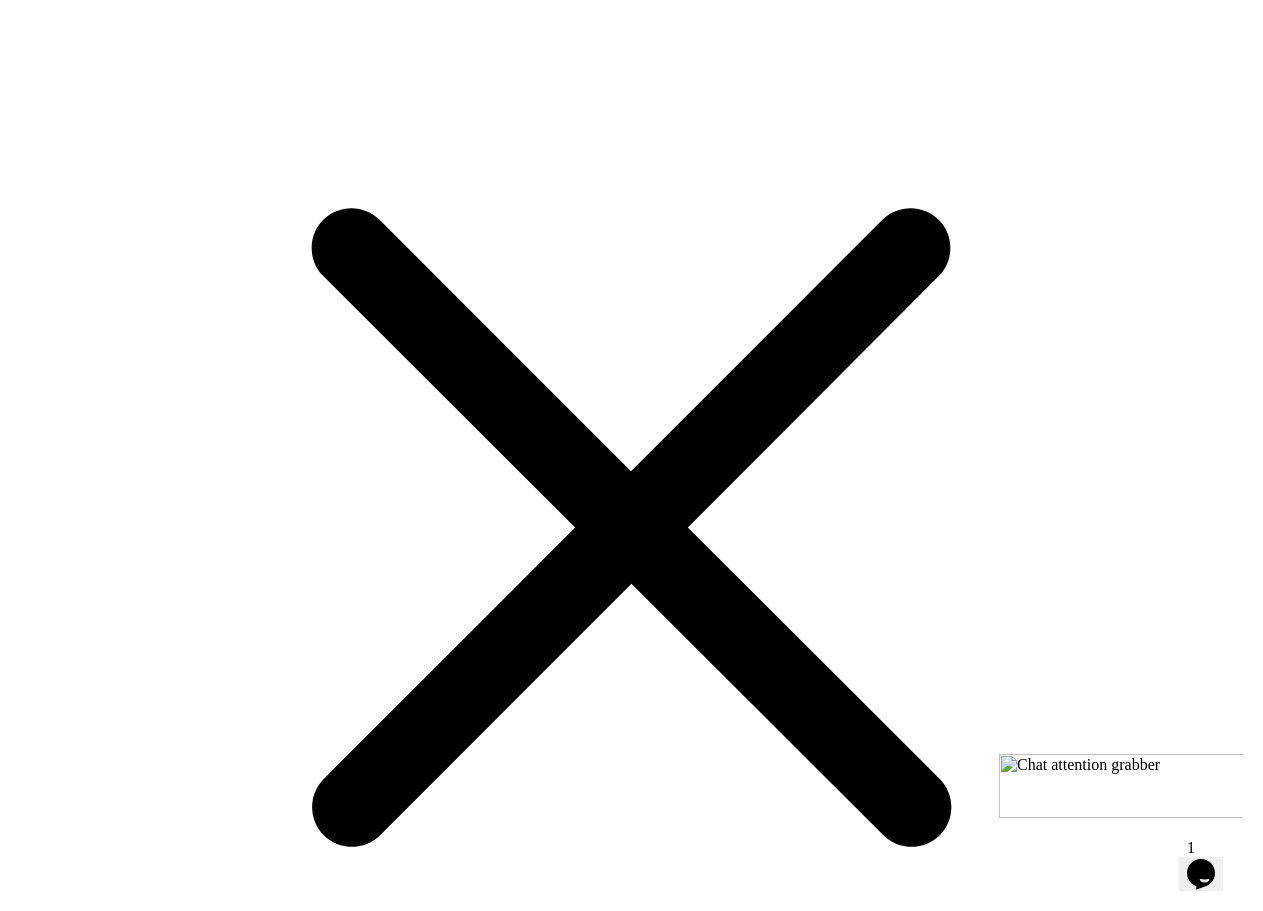 scroll, scrollTop: 100, scrollLeft: 0, axis: vertical 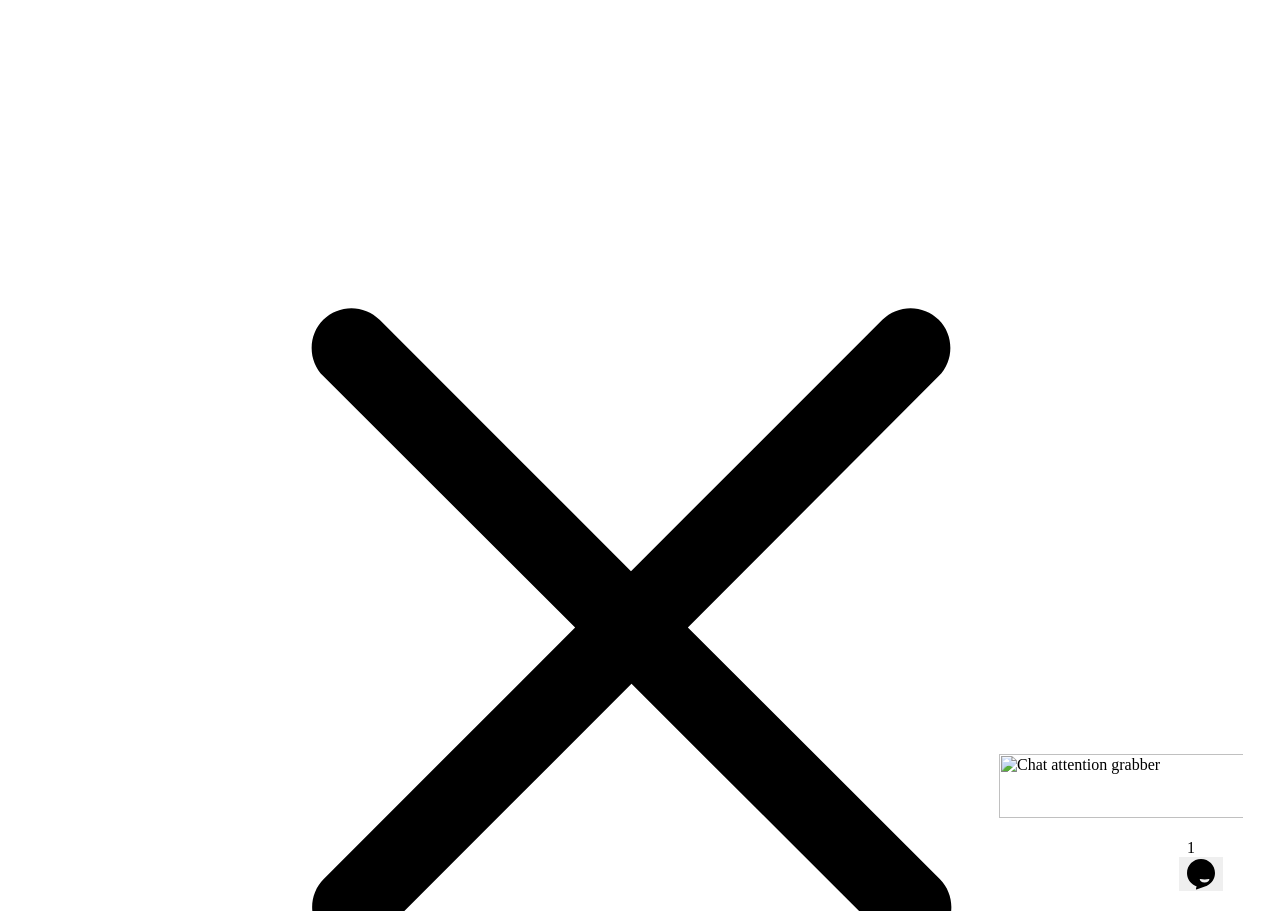 click on "100+" at bounding box center [631, 19940] 